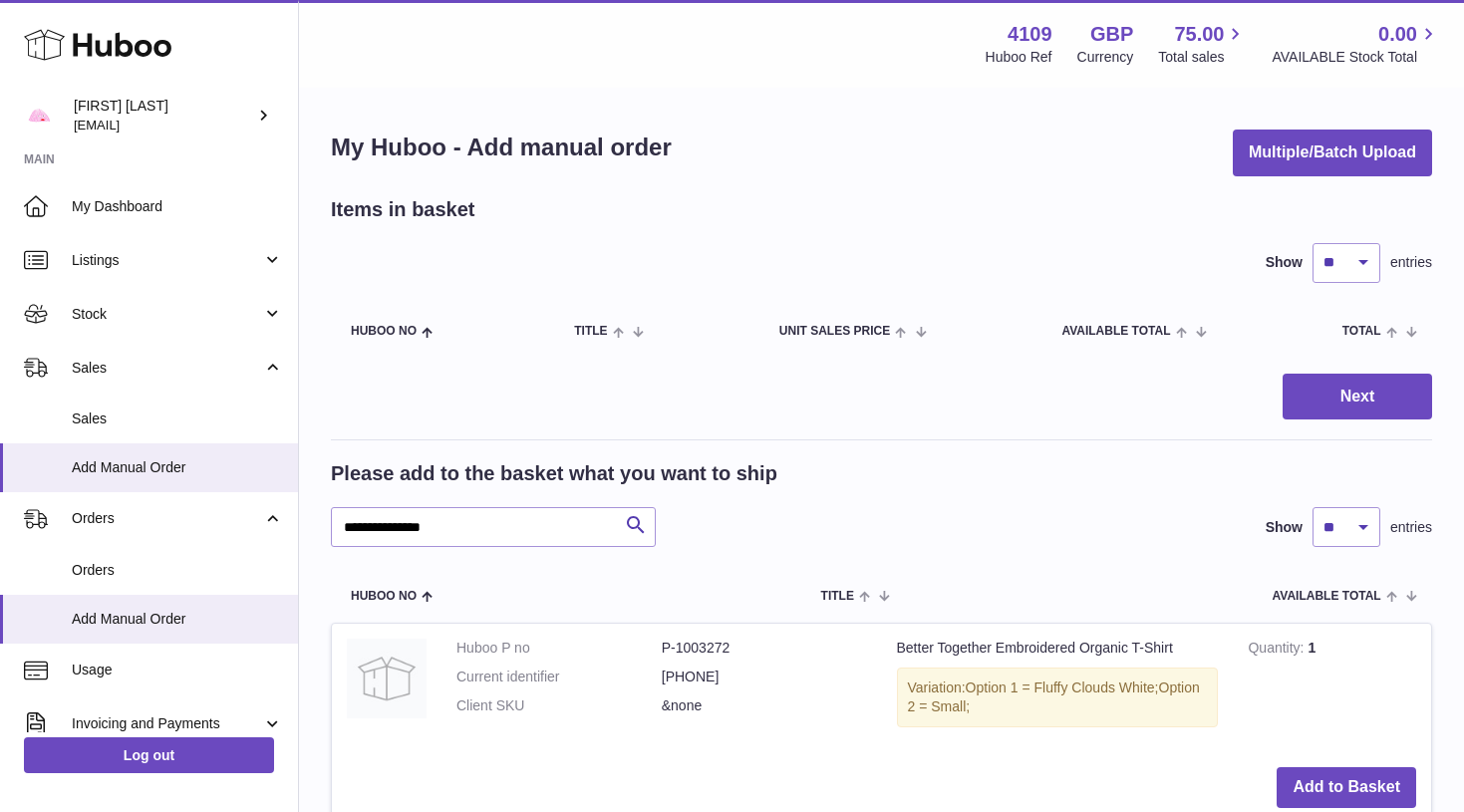 scroll, scrollTop: 120, scrollLeft: 0, axis: vertical 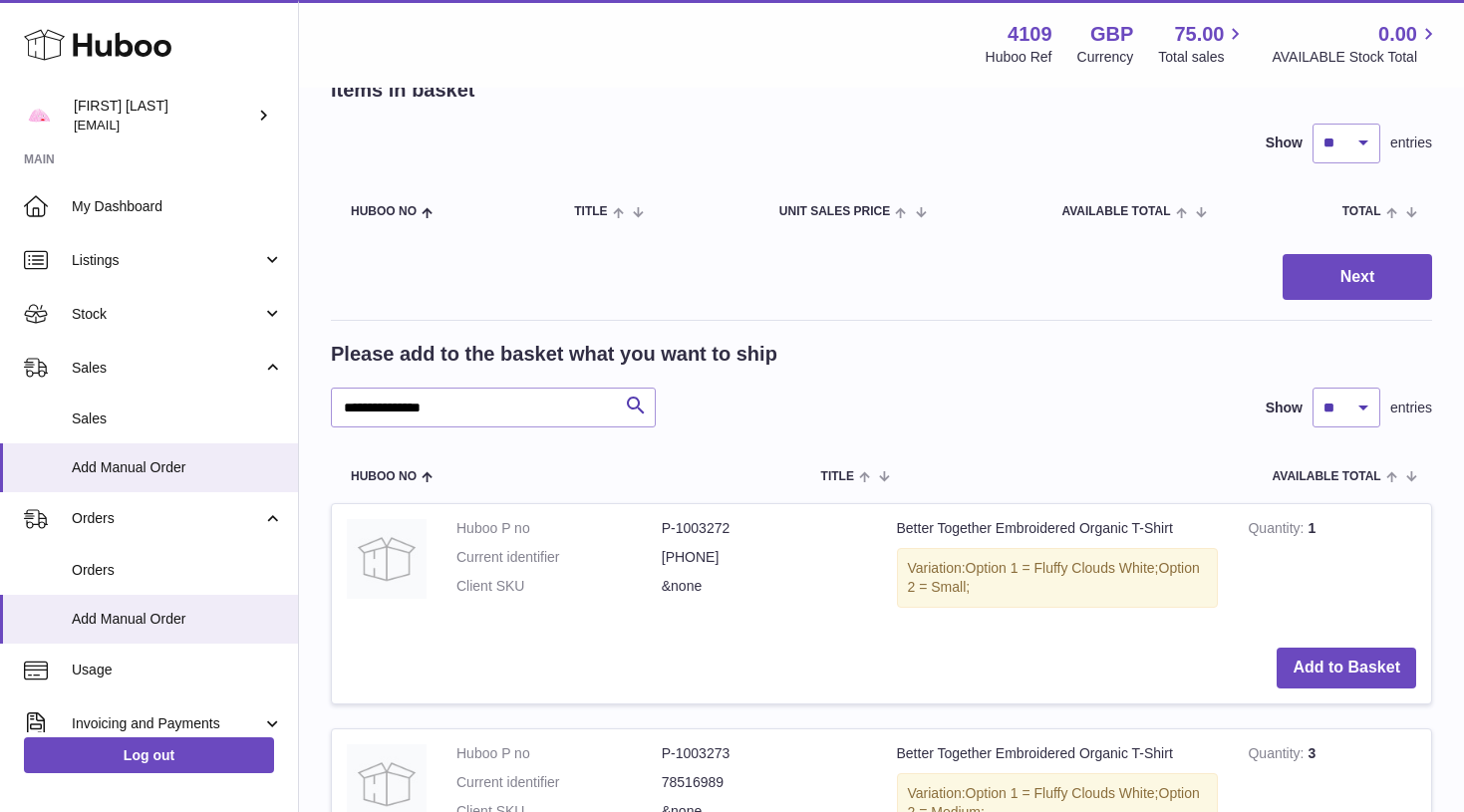 click 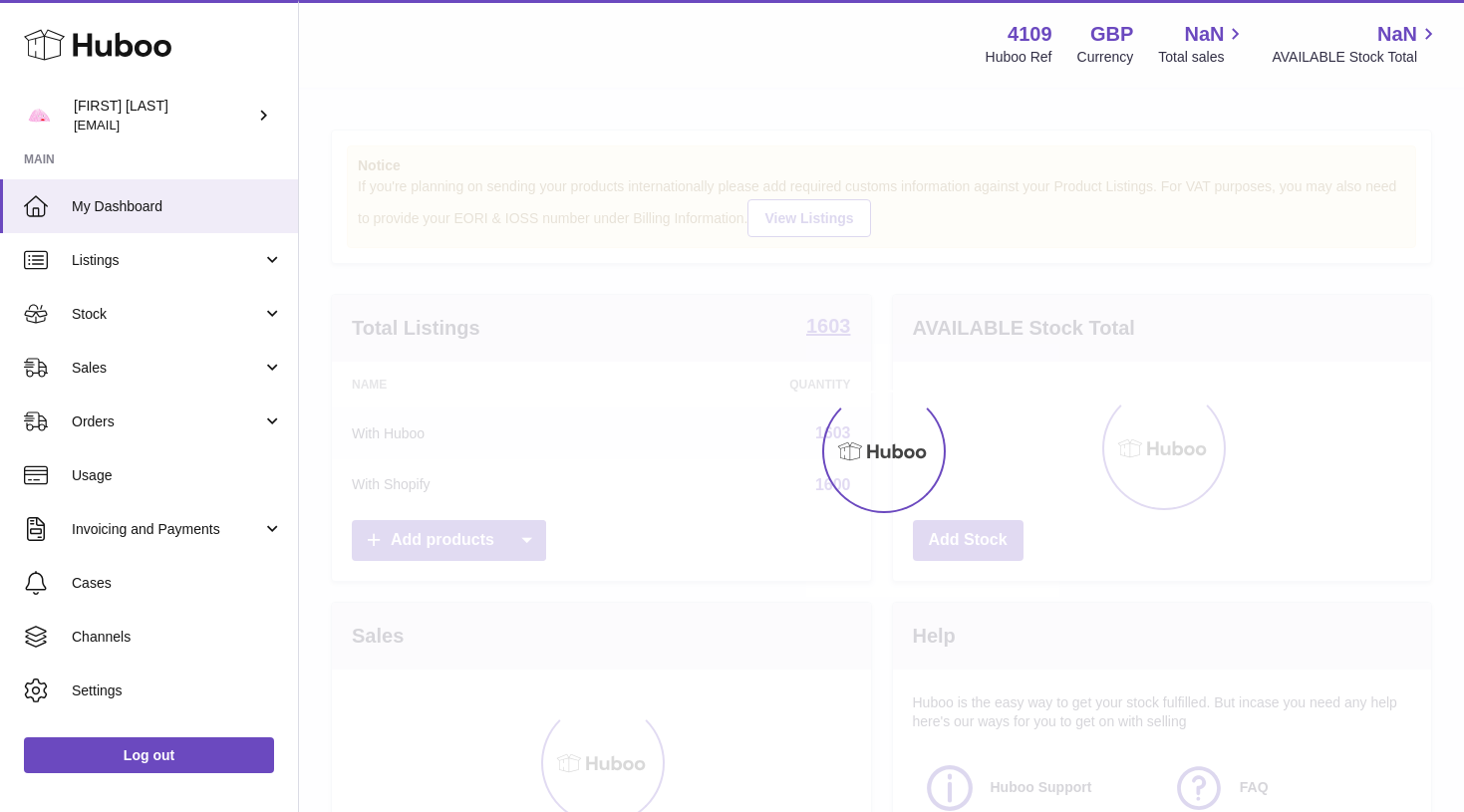 scroll, scrollTop: 0, scrollLeft: 0, axis: both 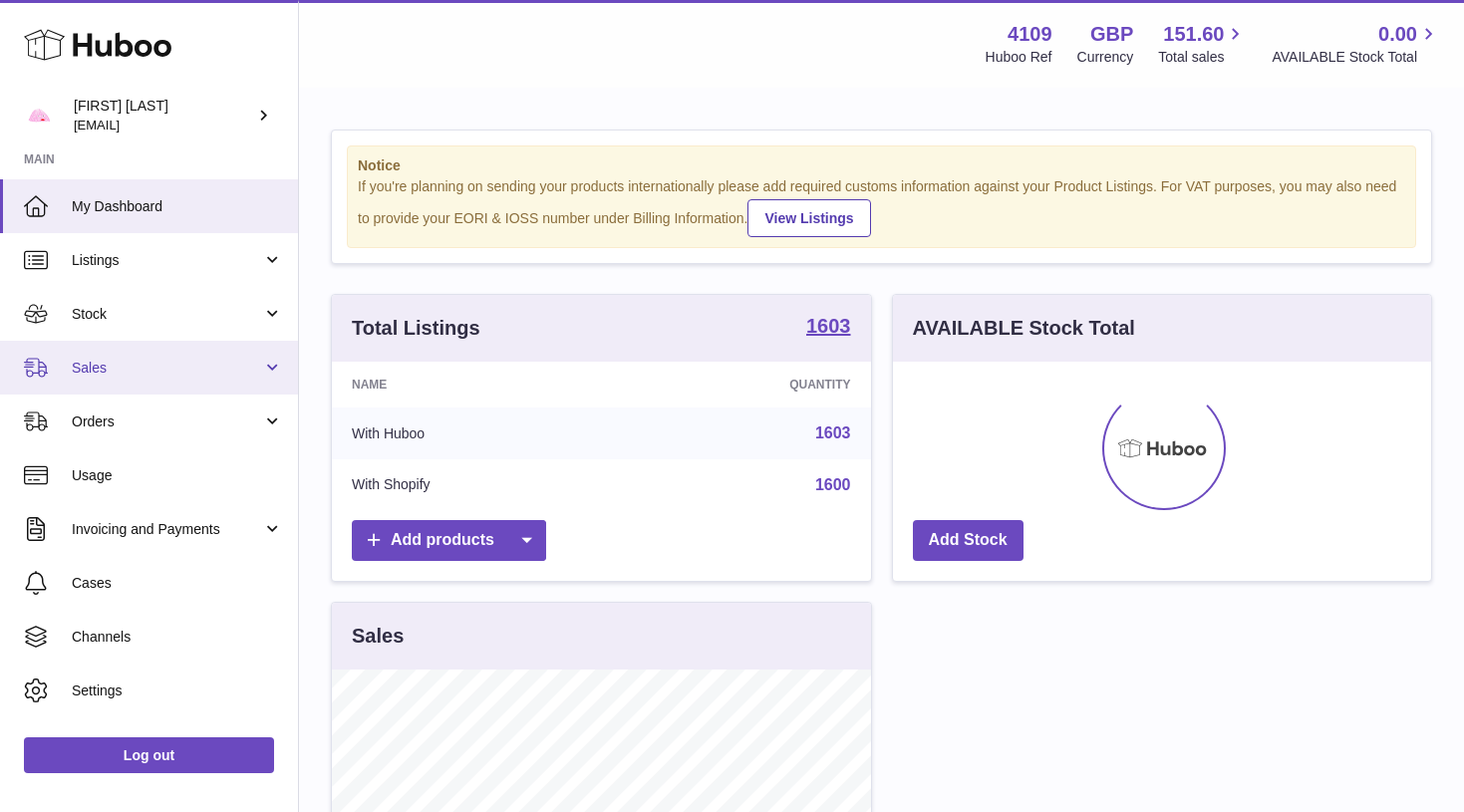 click on "Sales" at bounding box center (148, 368) 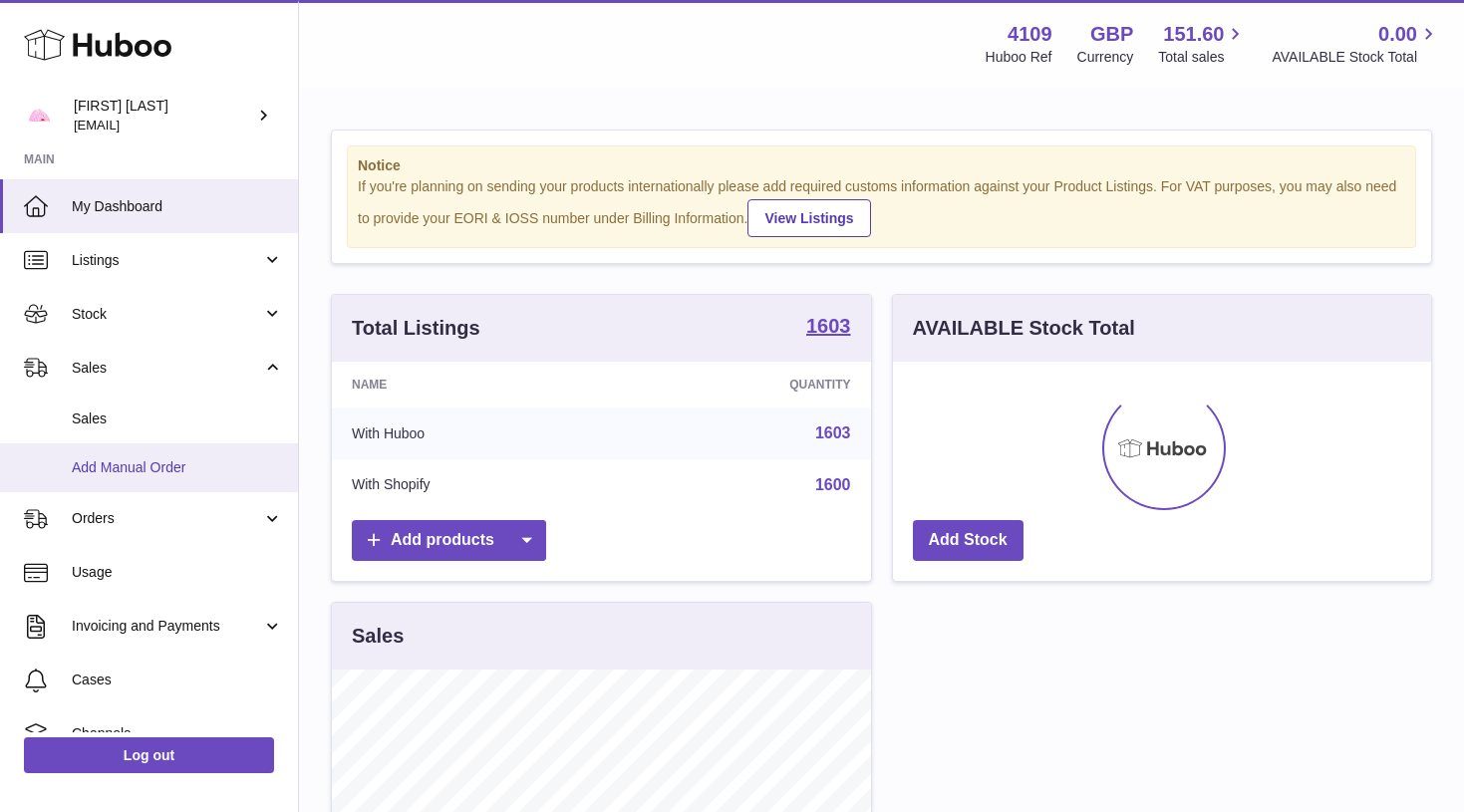 click on "Add Manual Order" at bounding box center (177, 467) 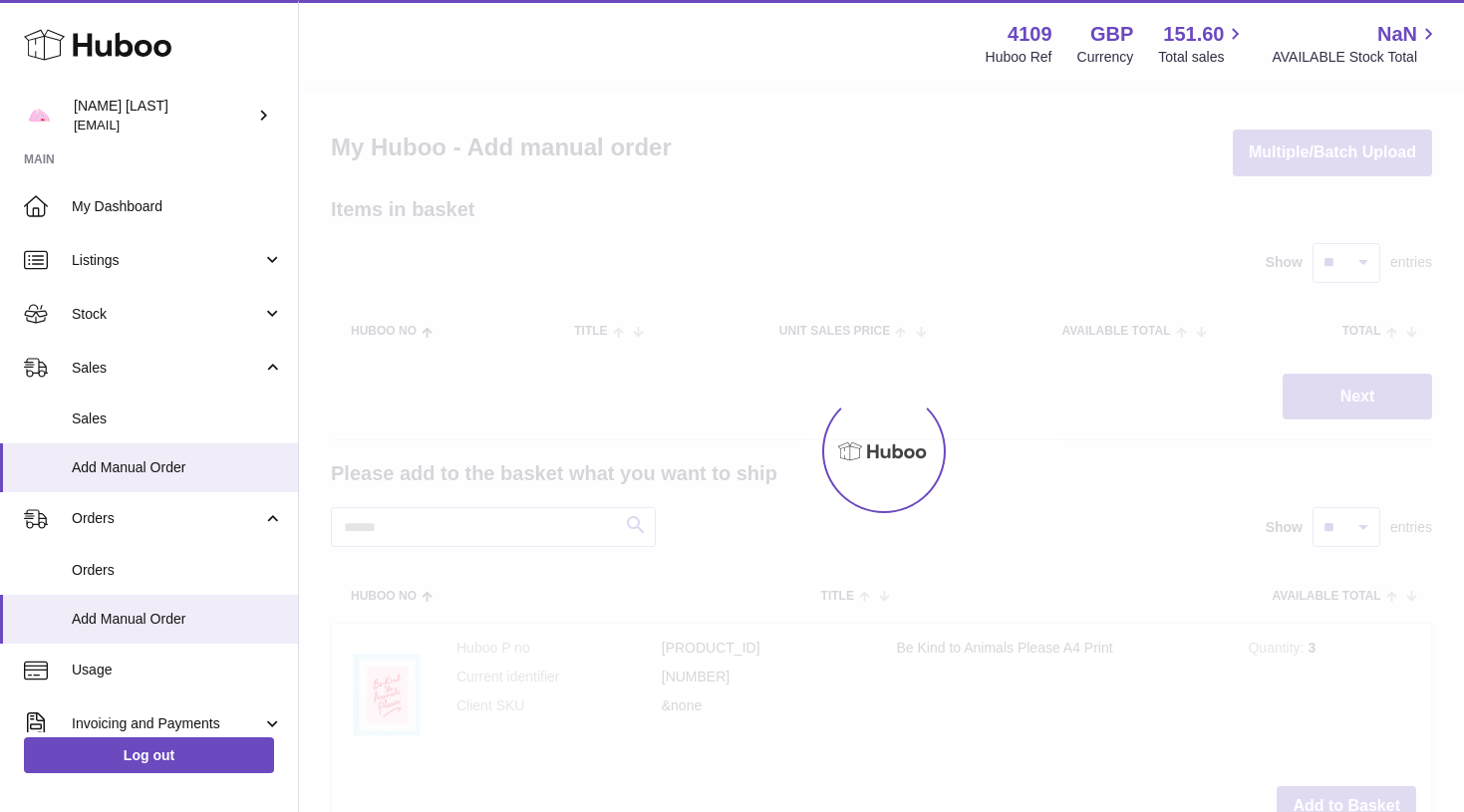 scroll, scrollTop: 0, scrollLeft: 0, axis: both 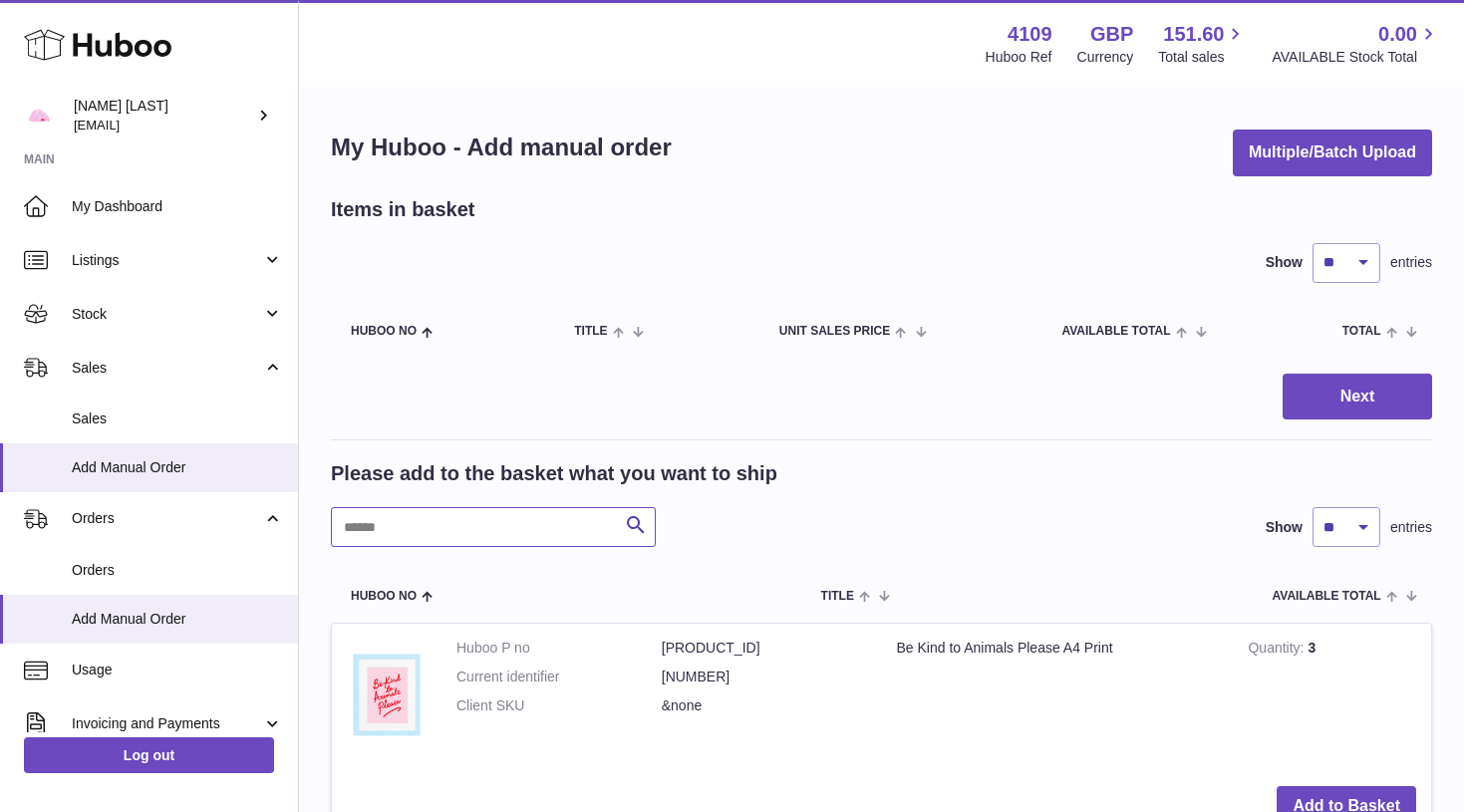 click at bounding box center (493, 527) 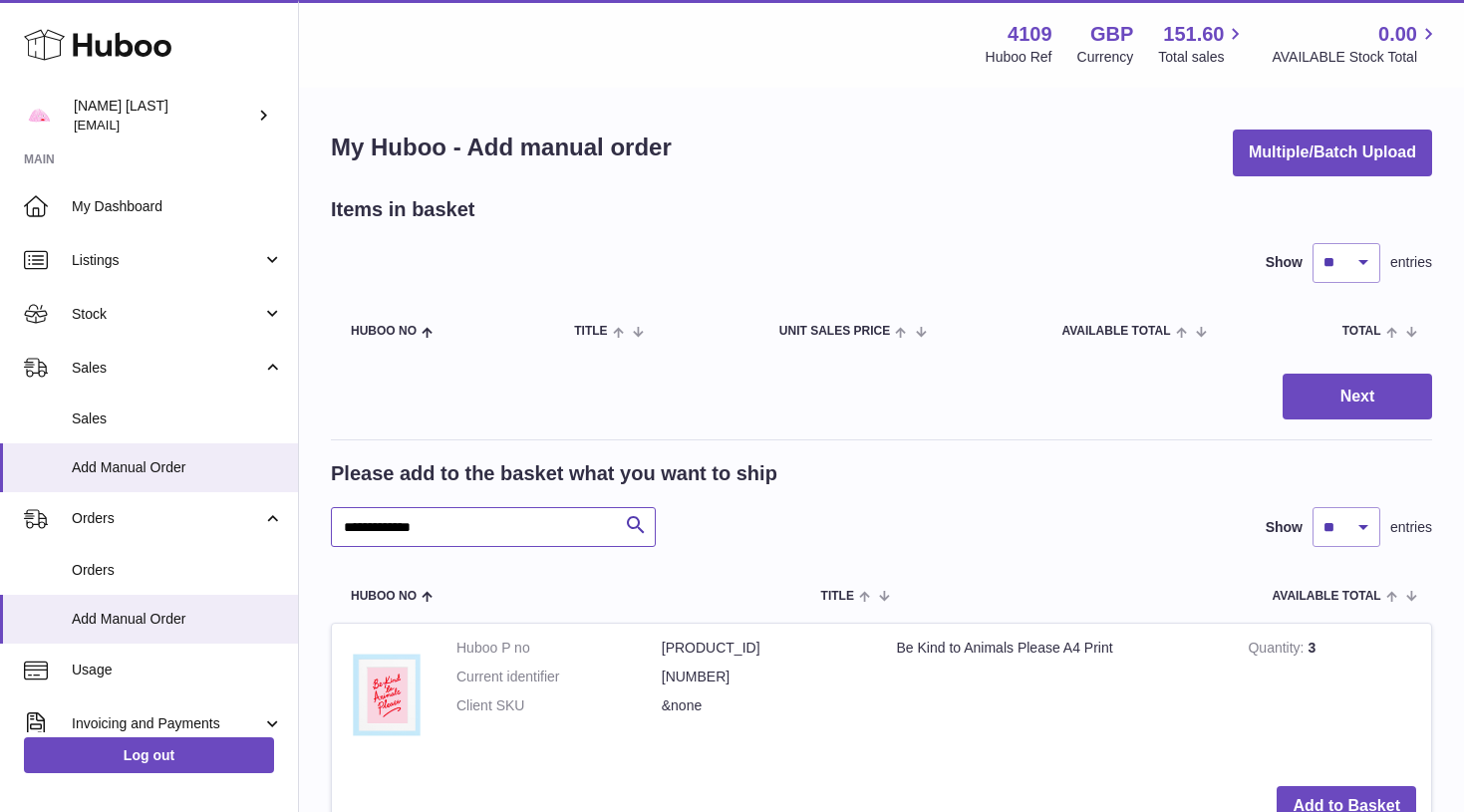 type on "**********" 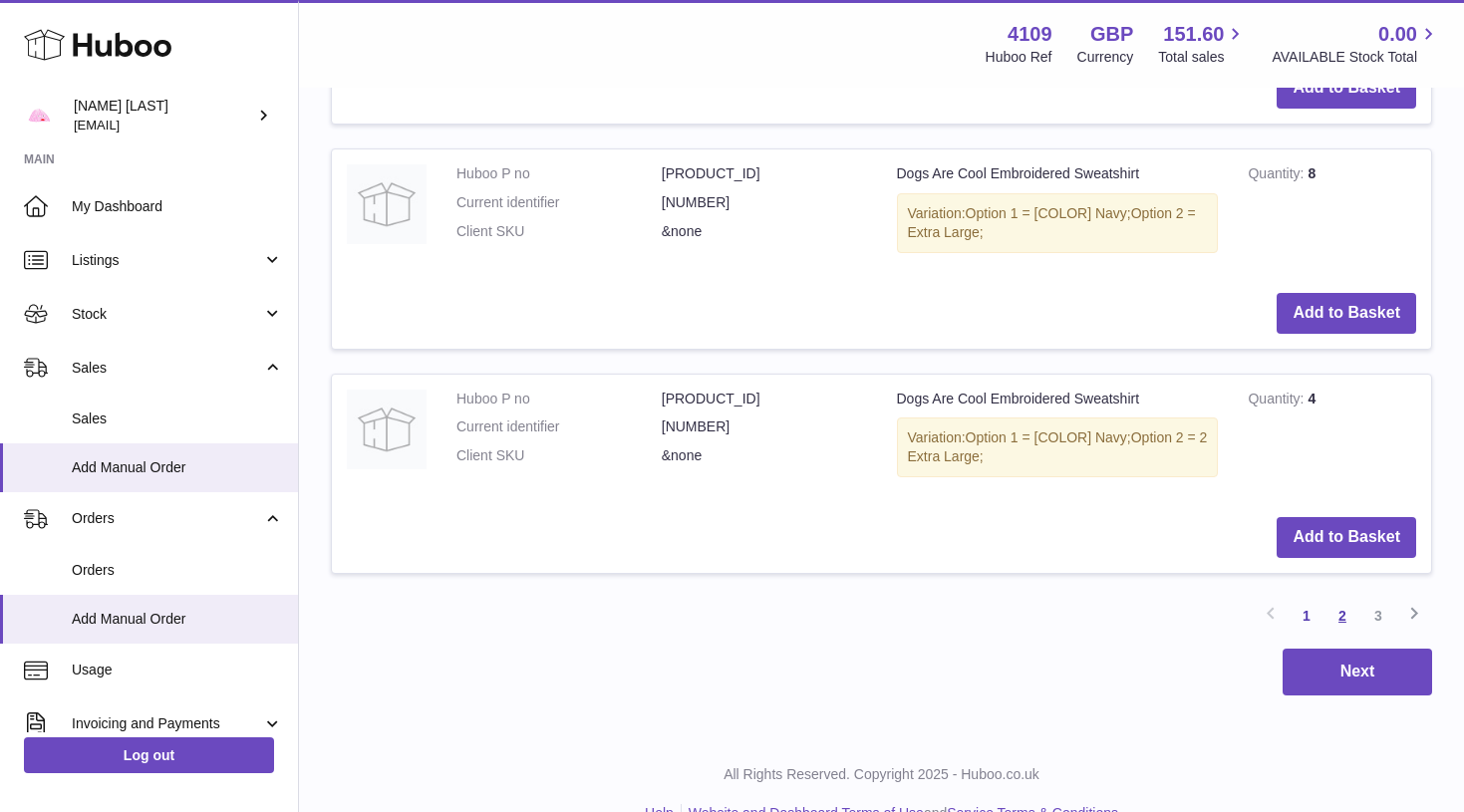 click on "2" at bounding box center [1342, 616] 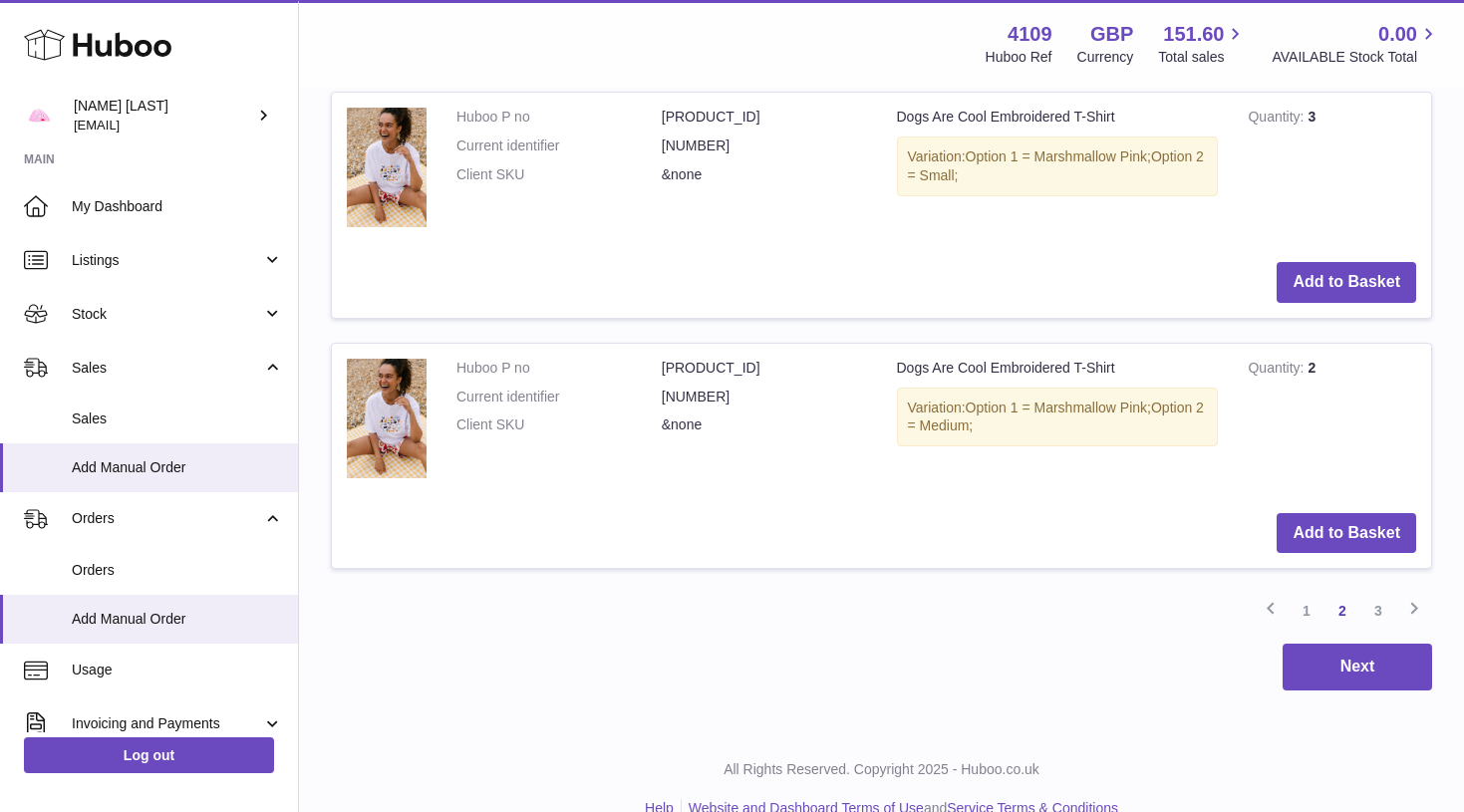 scroll, scrollTop: 2327, scrollLeft: 0, axis: vertical 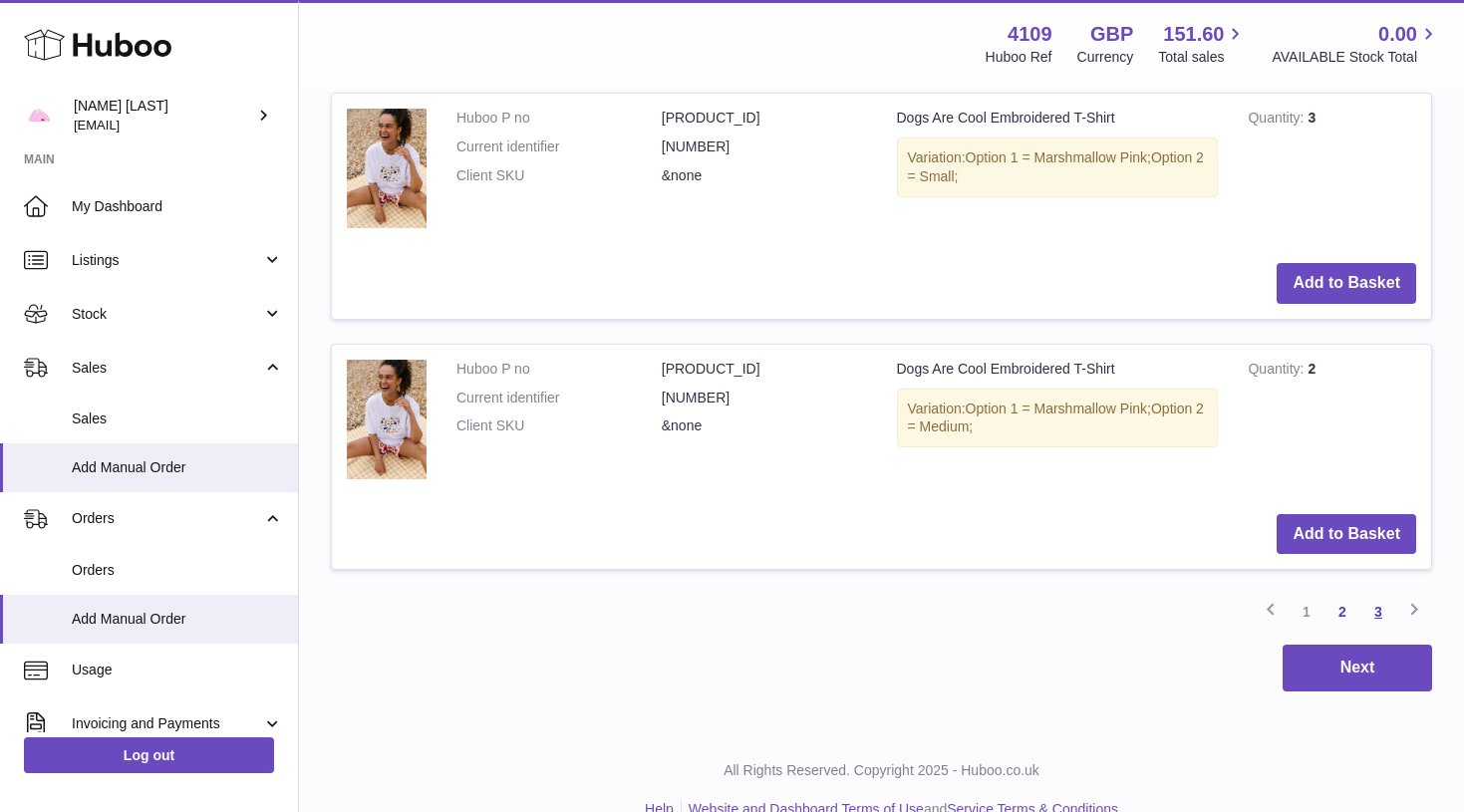 click on "3" at bounding box center (1378, 612) 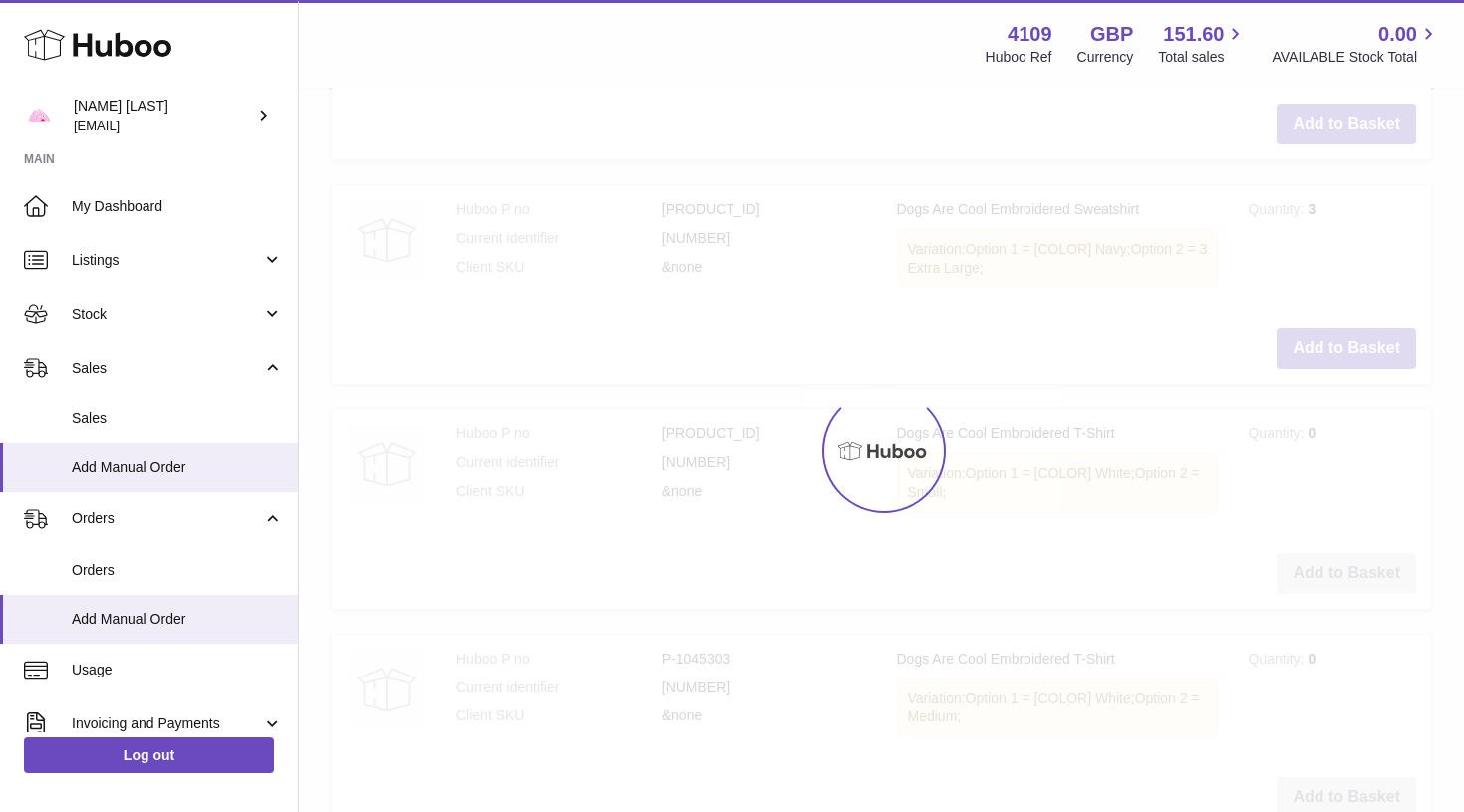 scroll, scrollTop: 90, scrollLeft: 0, axis: vertical 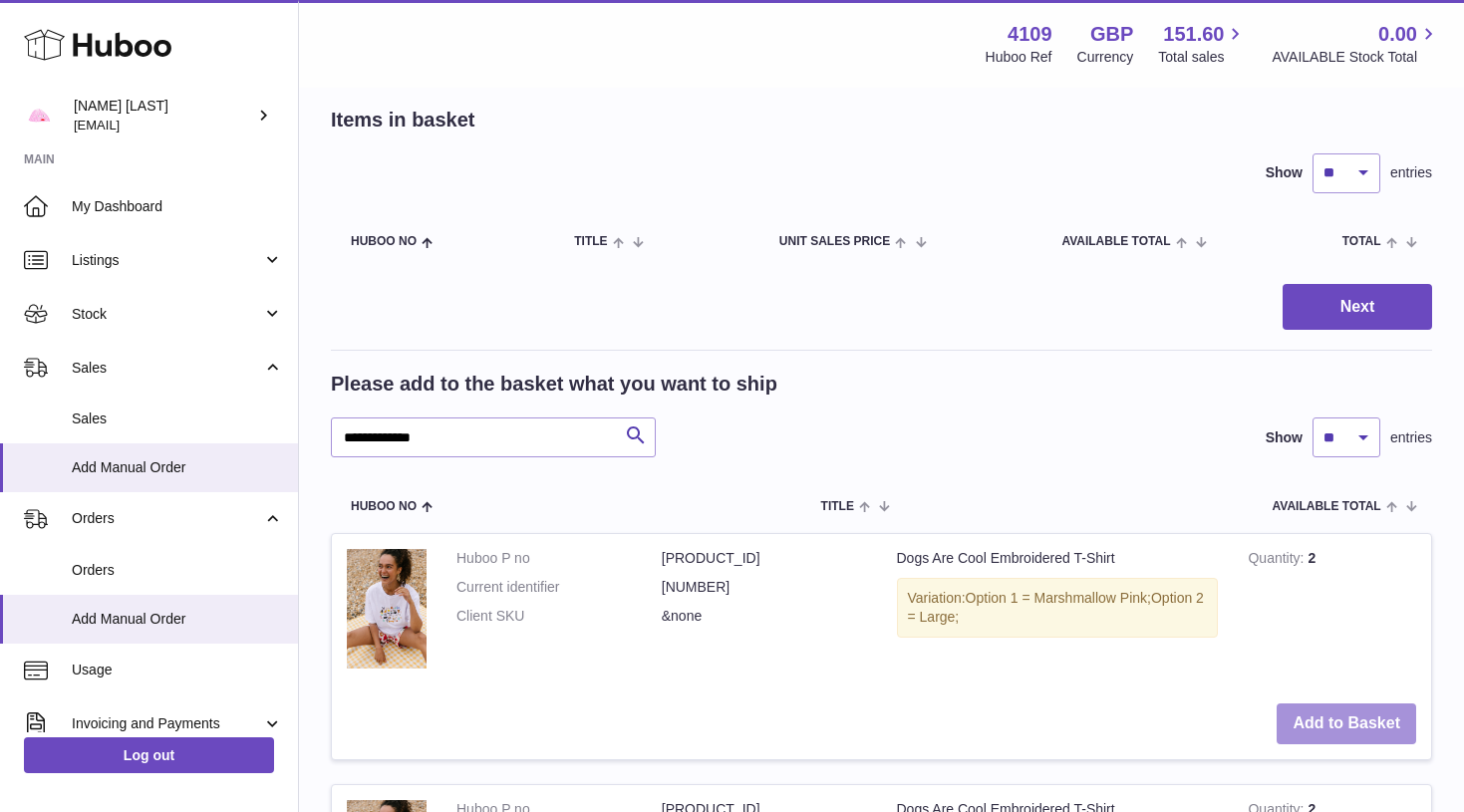click on "Add to Basket" at bounding box center [1346, 723] 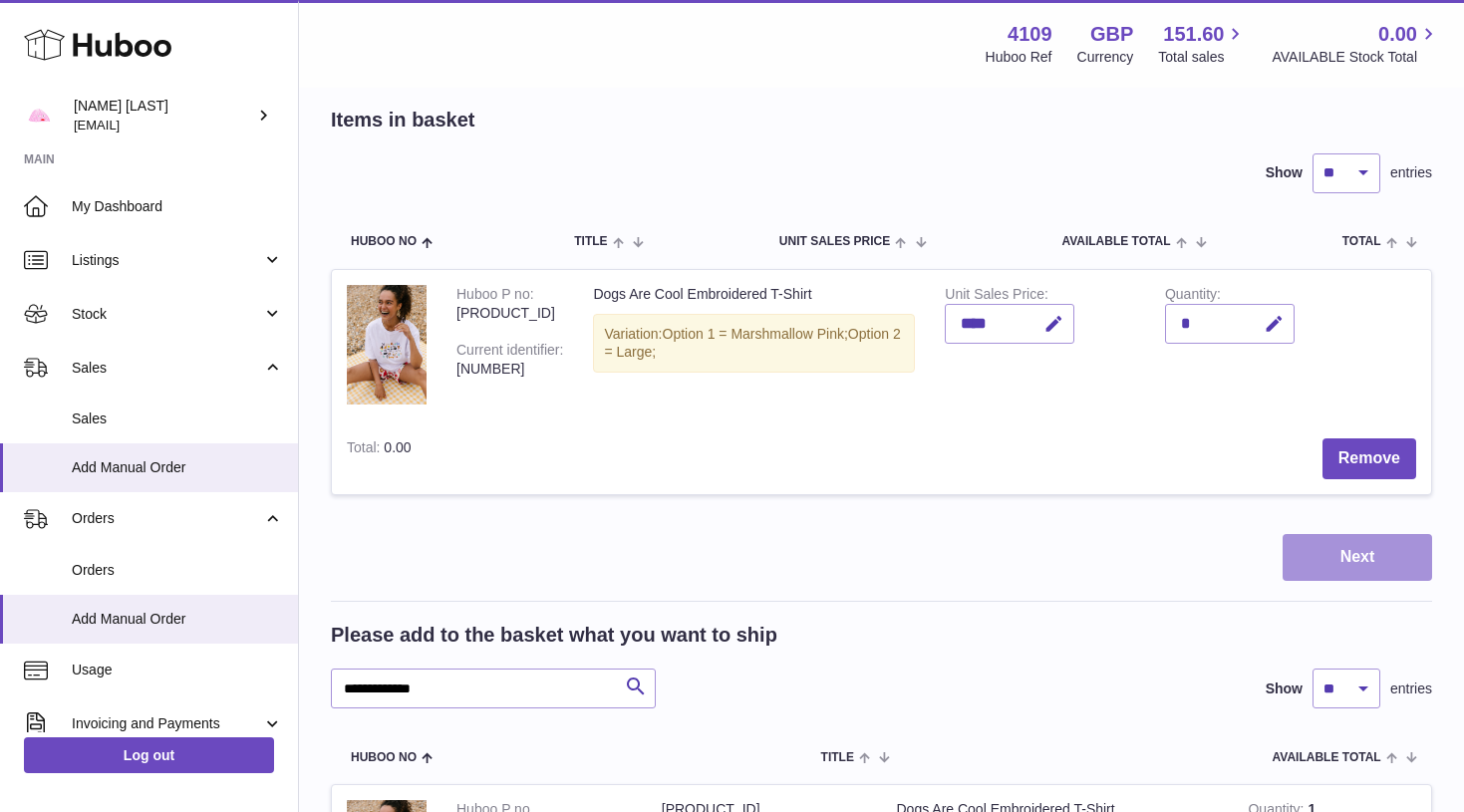 click on "Next" at bounding box center [1357, 557] 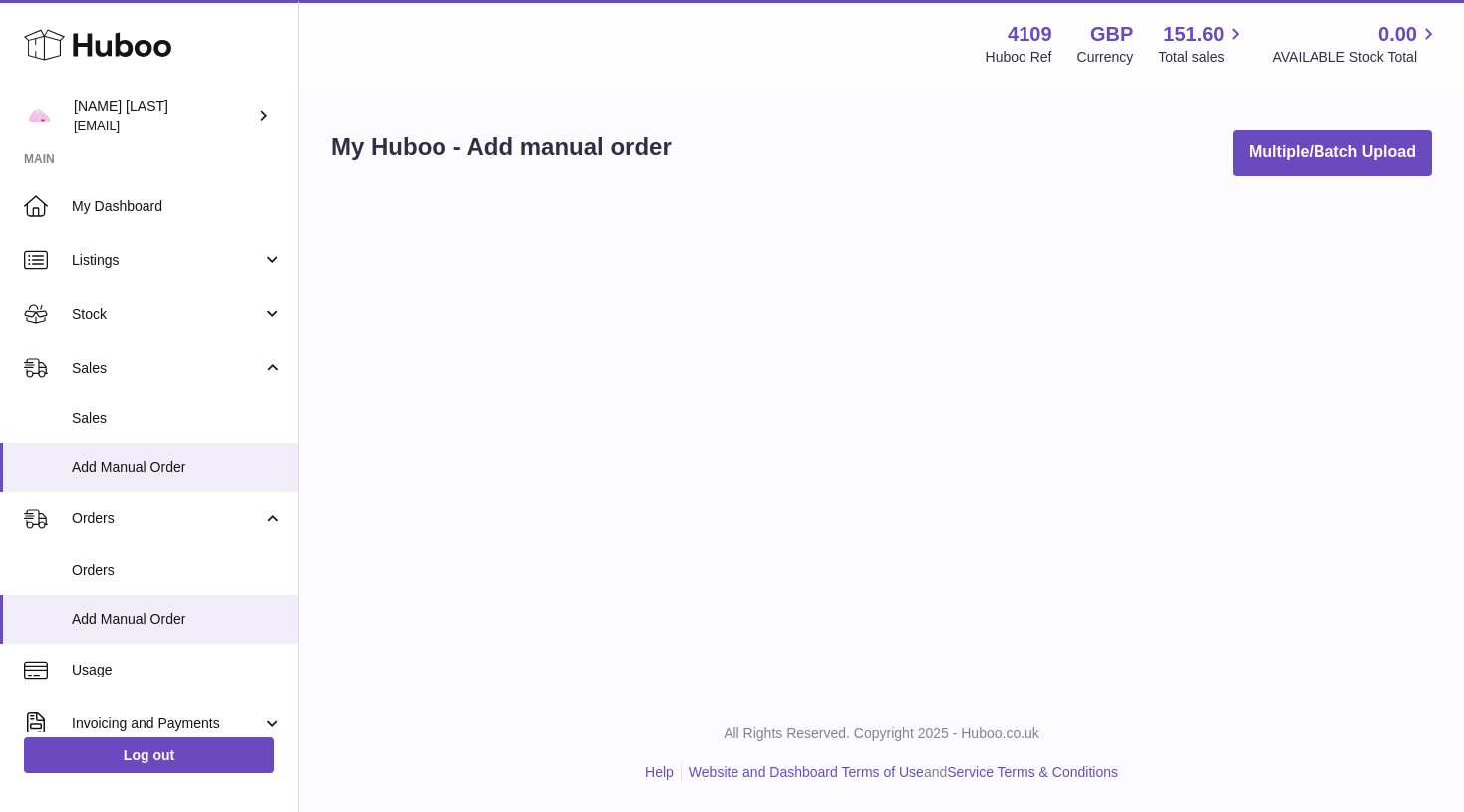 scroll, scrollTop: 0, scrollLeft: 0, axis: both 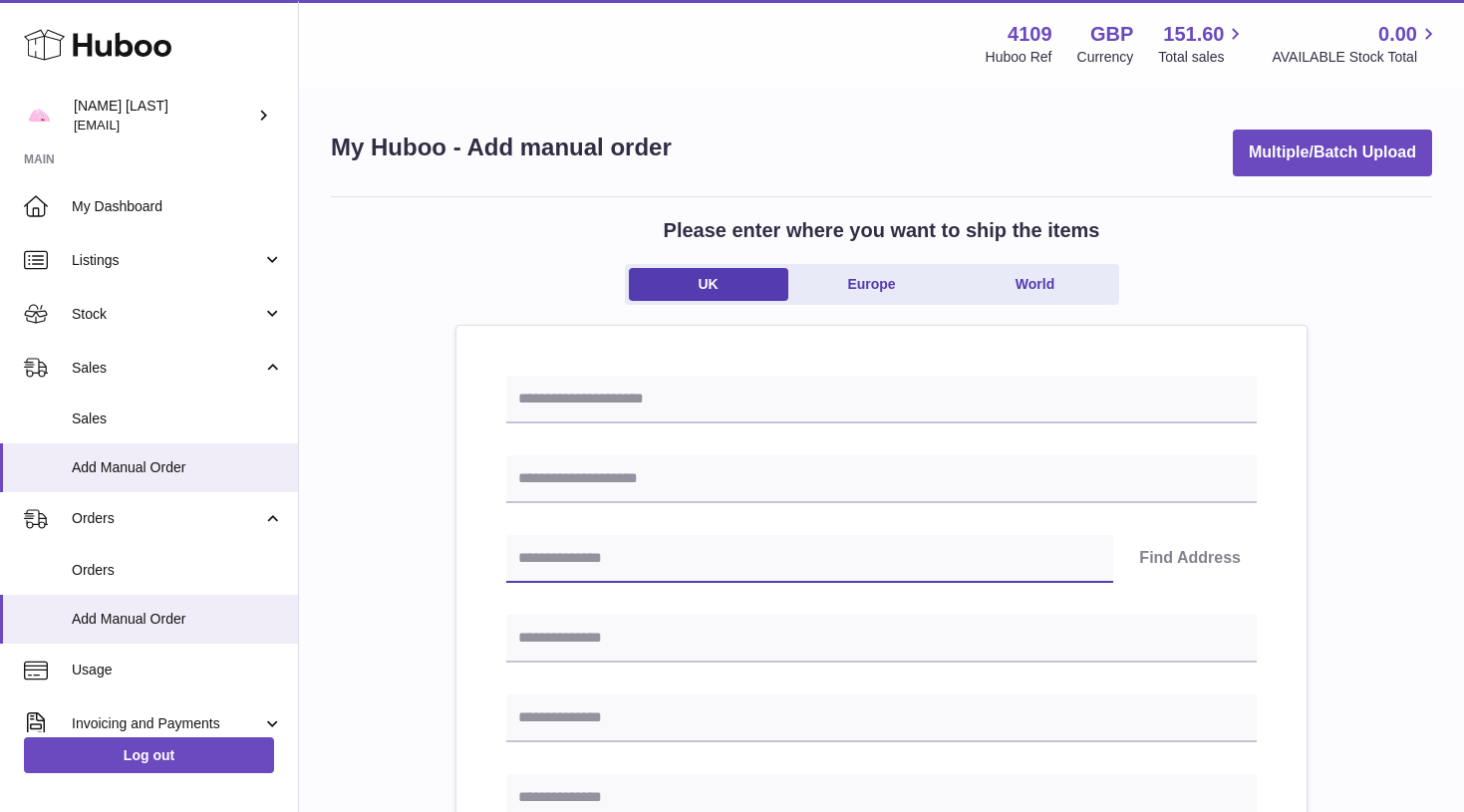 paste on "********" 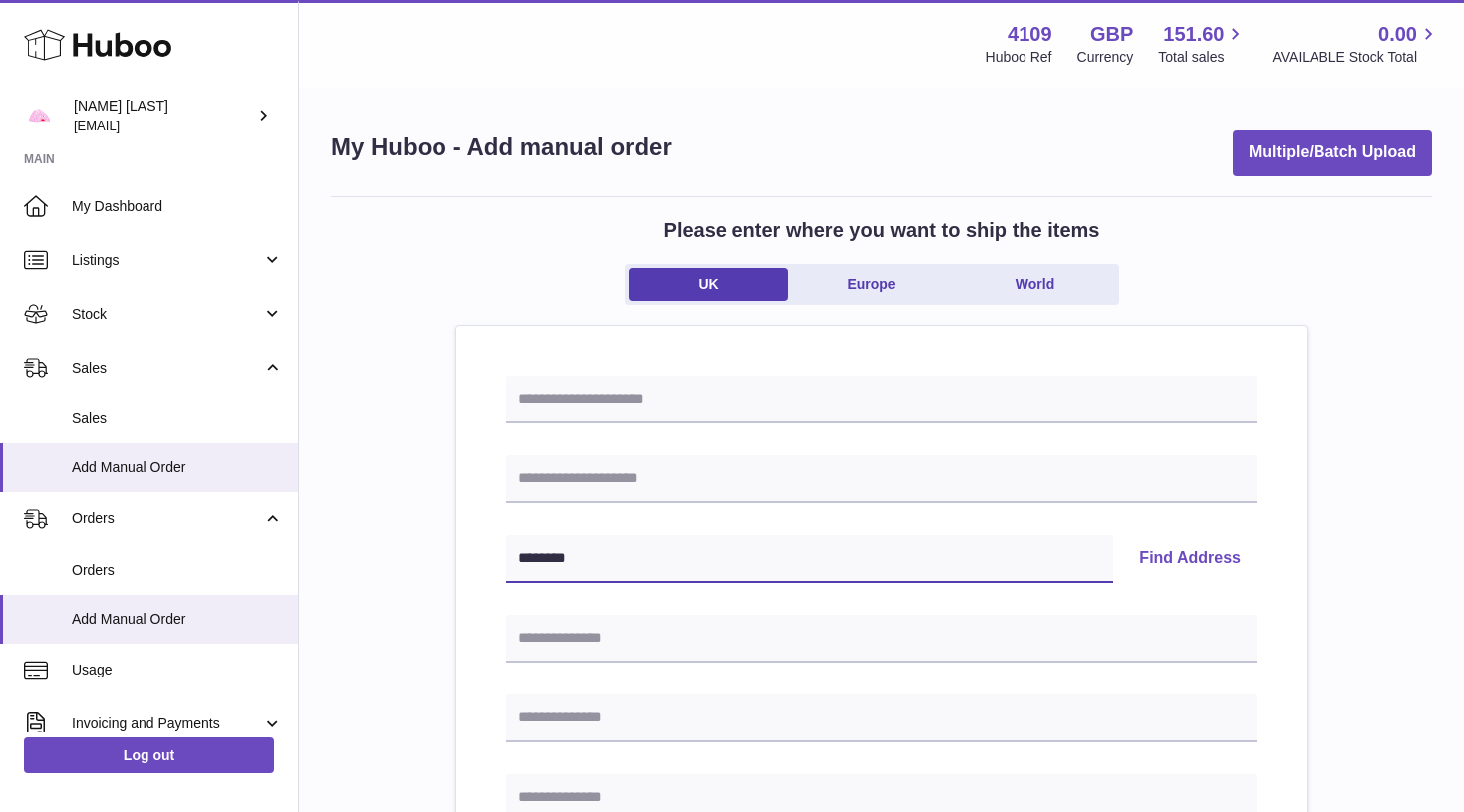 type on "********" 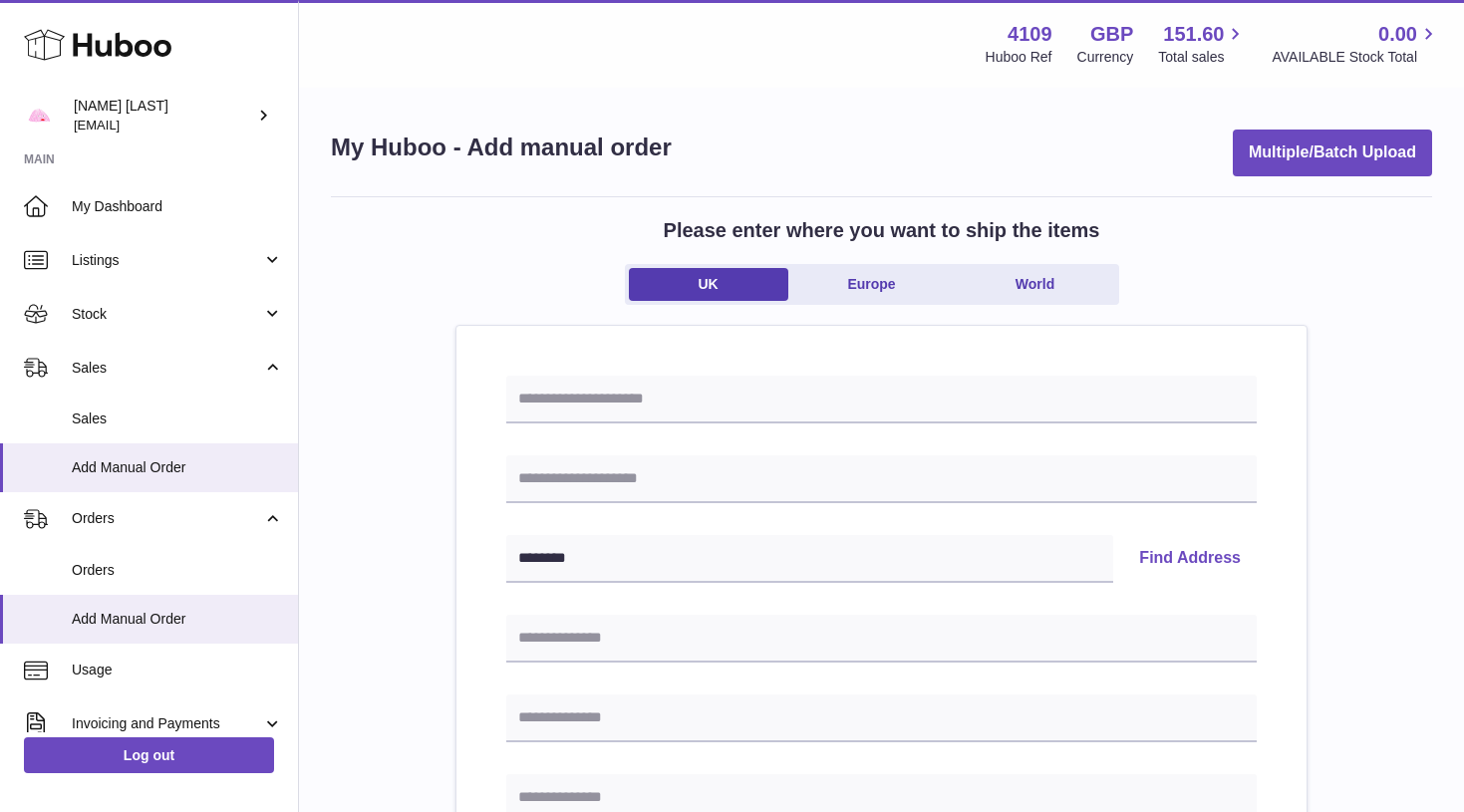click on "Find Address" at bounding box center [1190, 559] 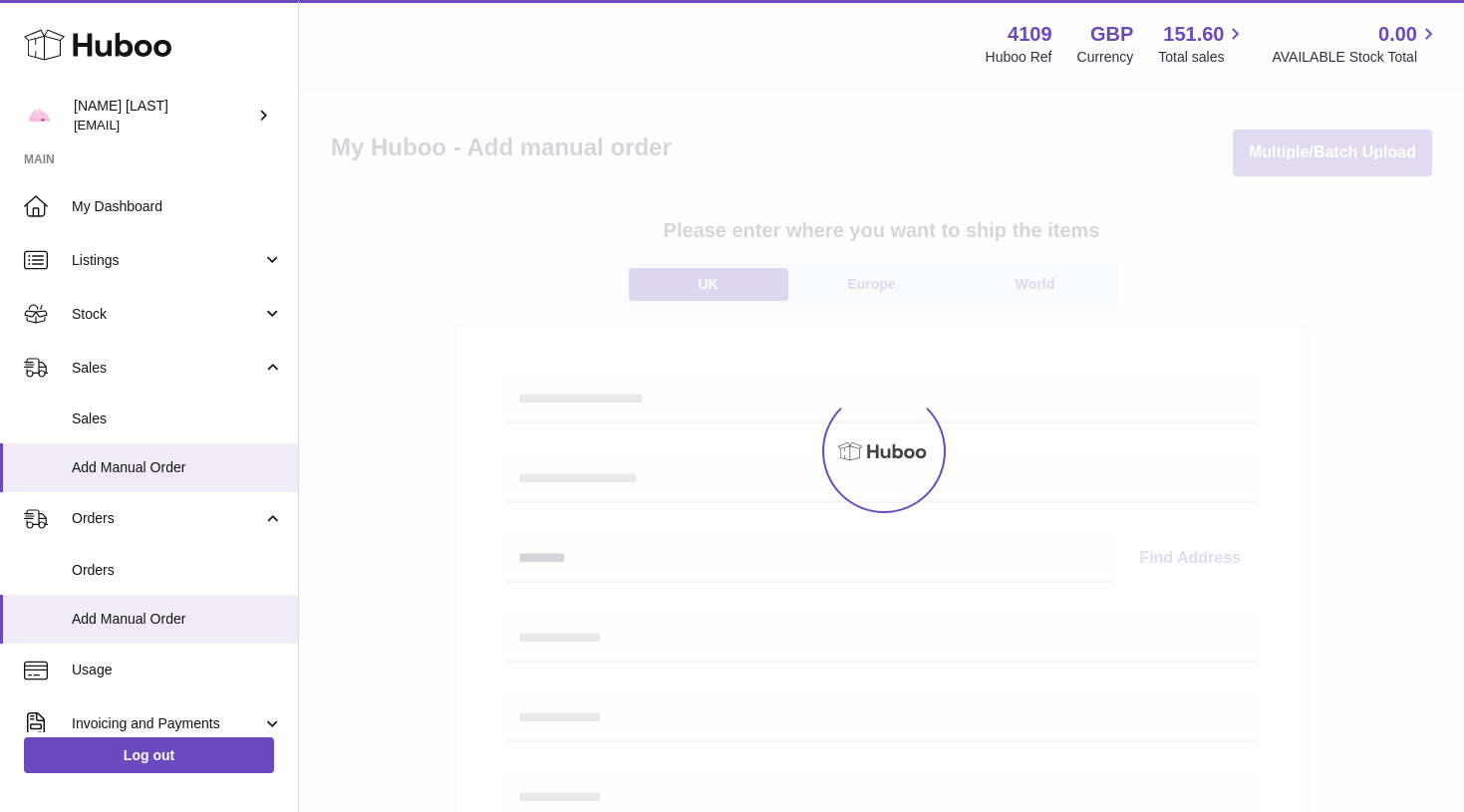 select 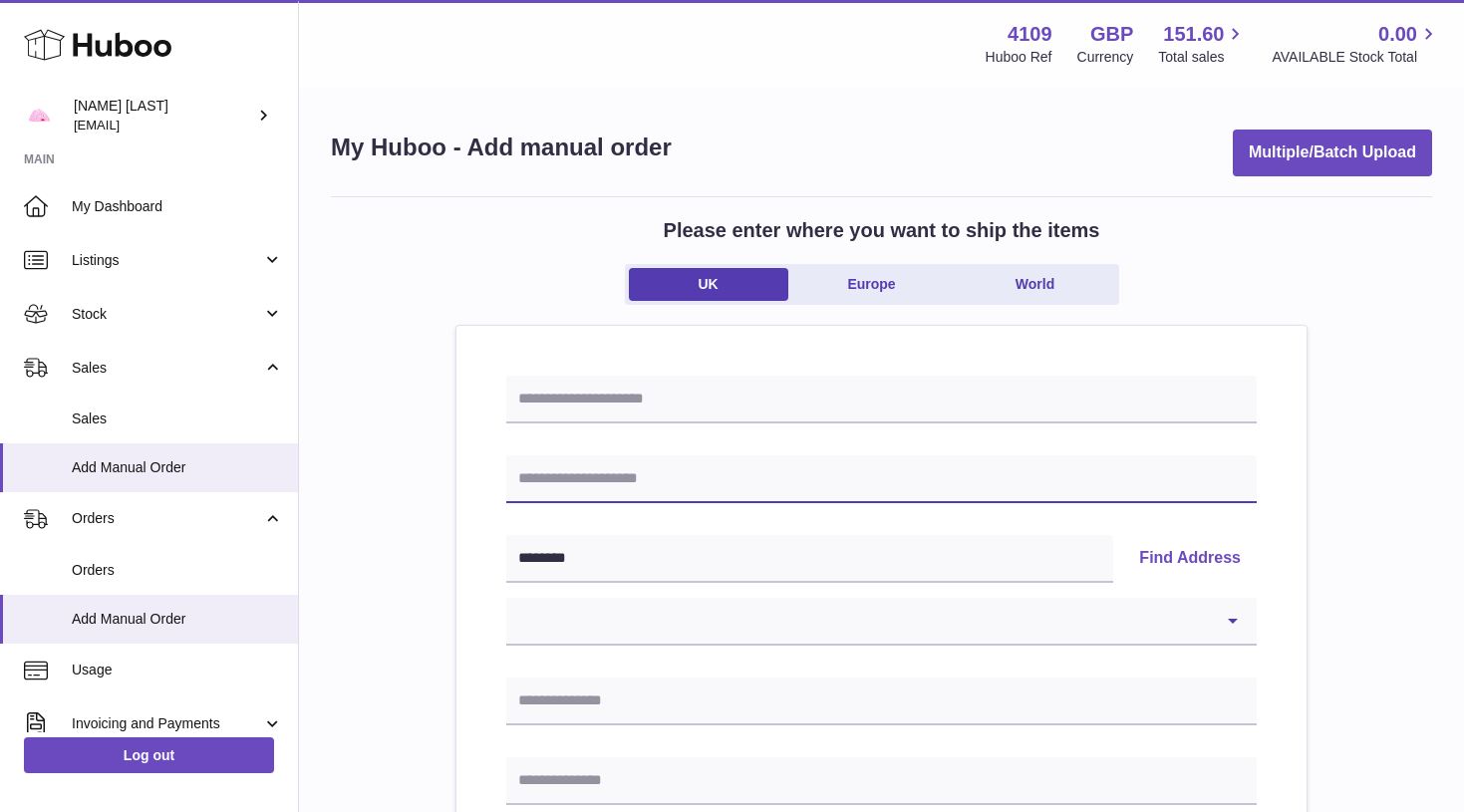 paste on "**********" 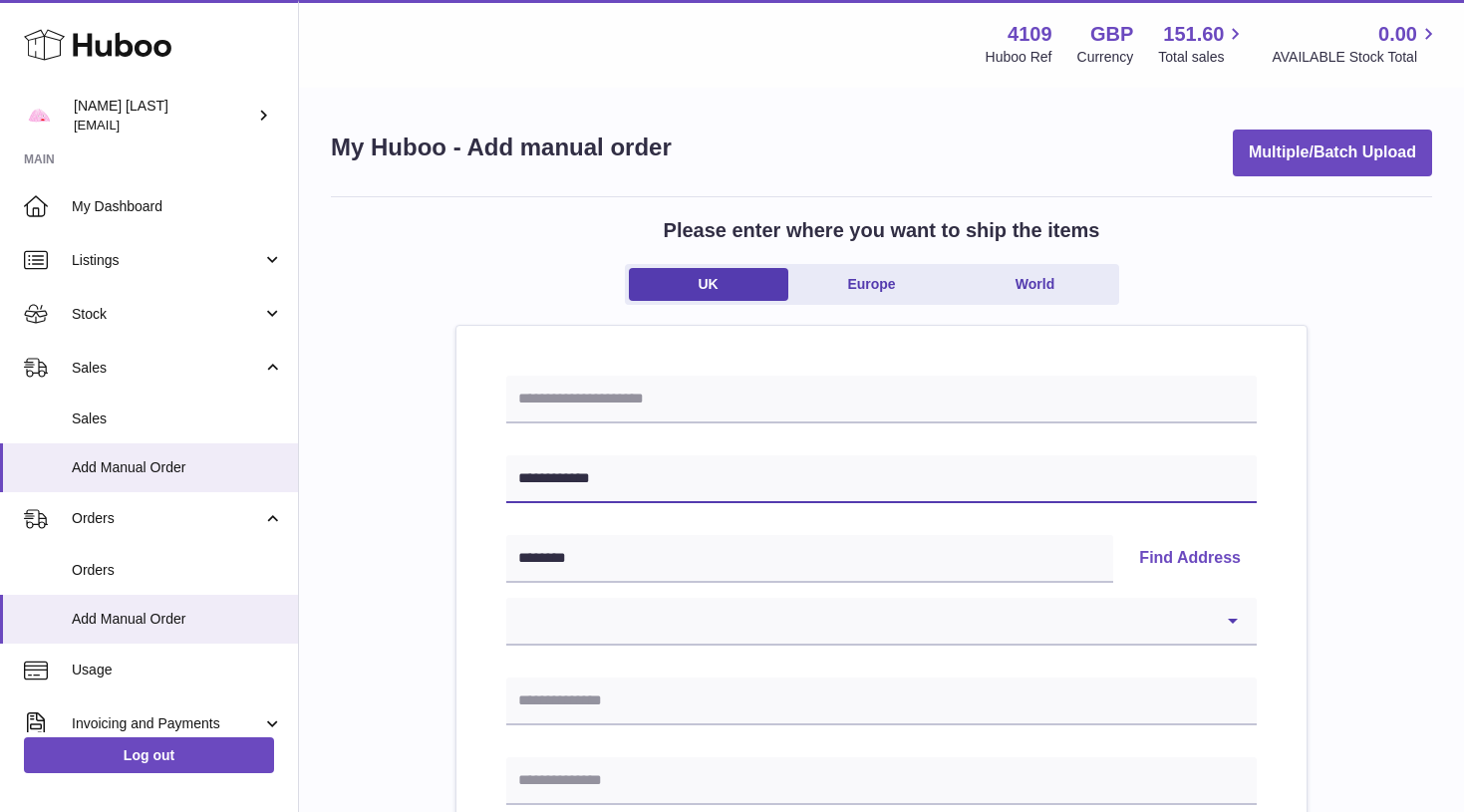 type on "**********" 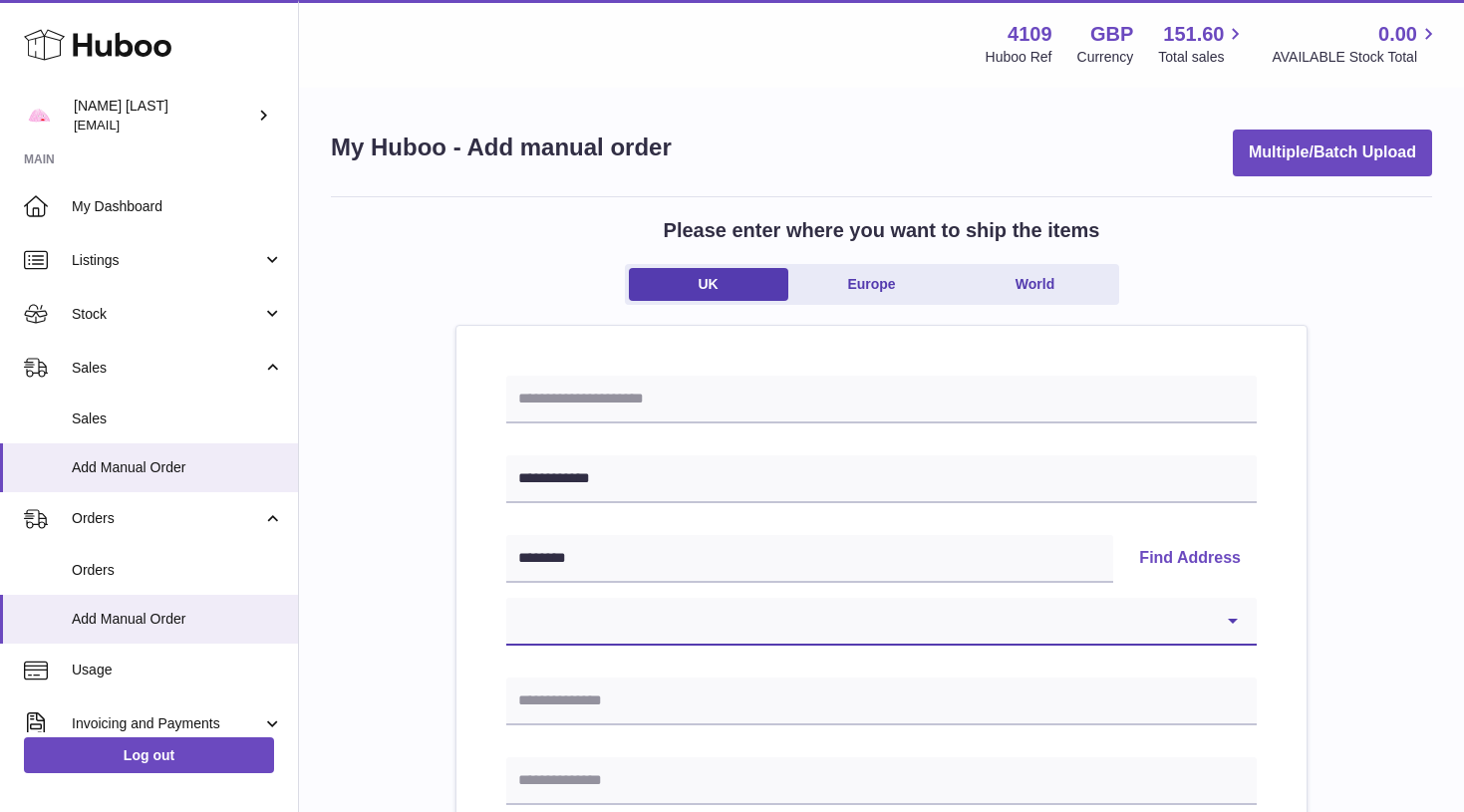 select on "*" 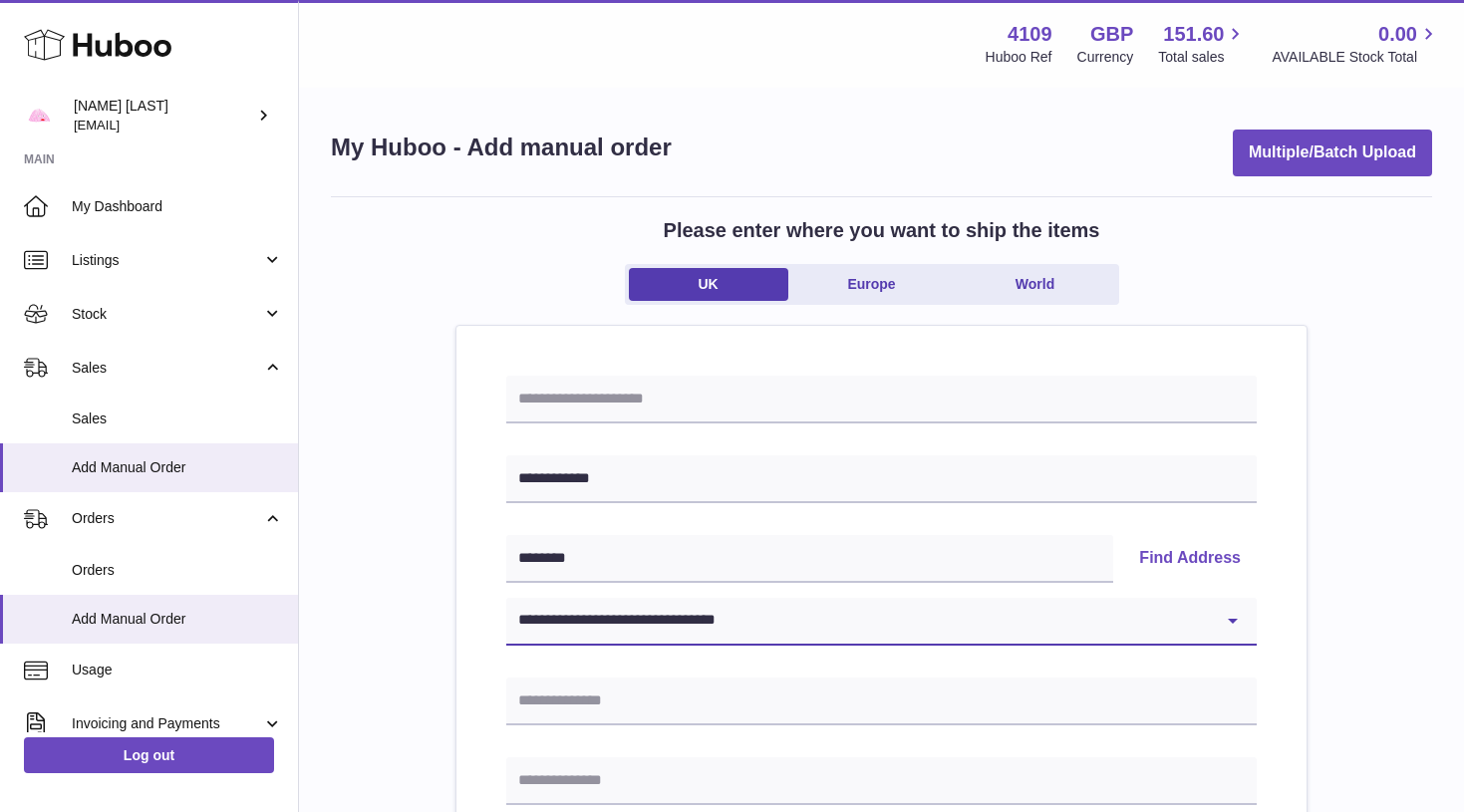 type on "**********" 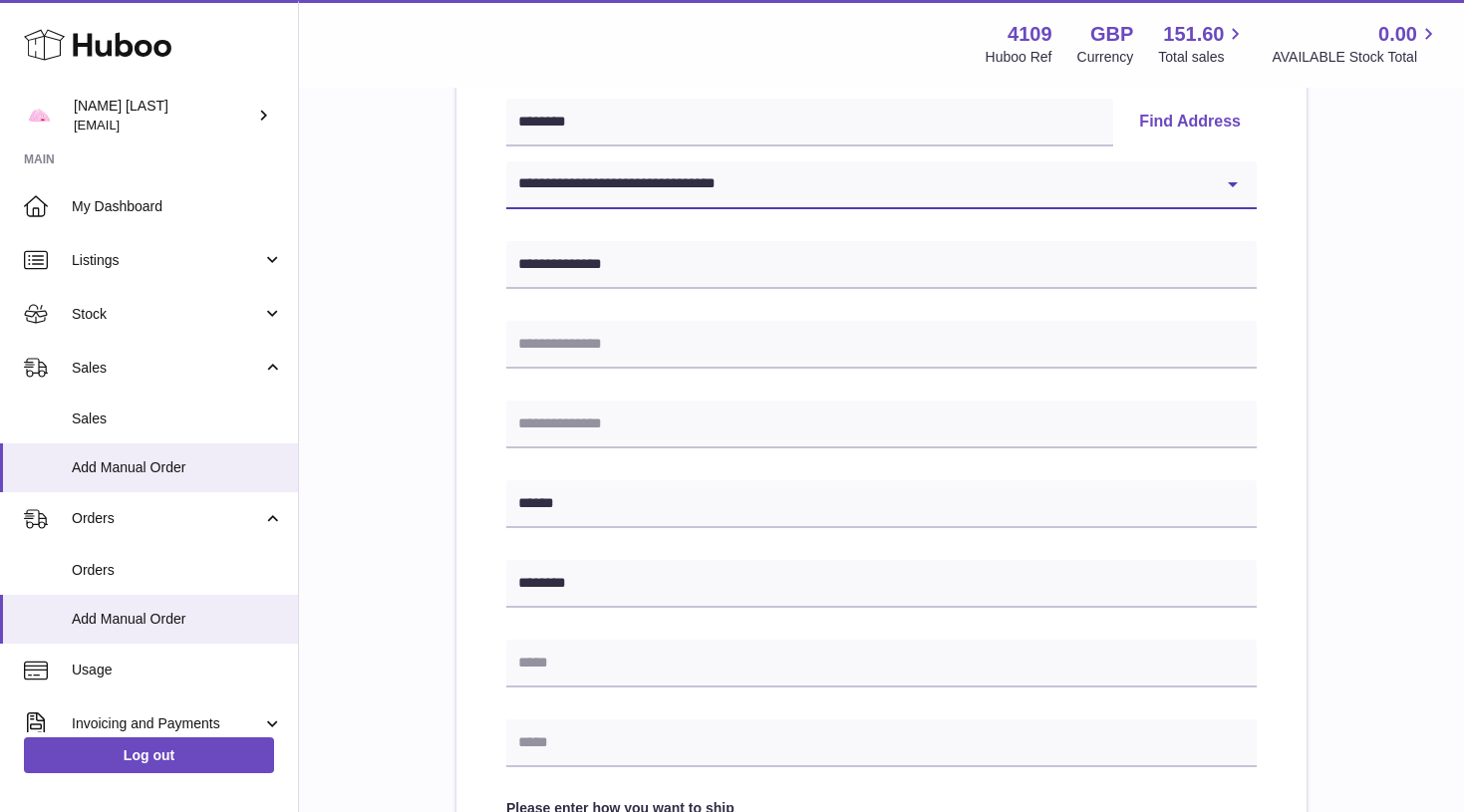 scroll, scrollTop: 450, scrollLeft: 0, axis: vertical 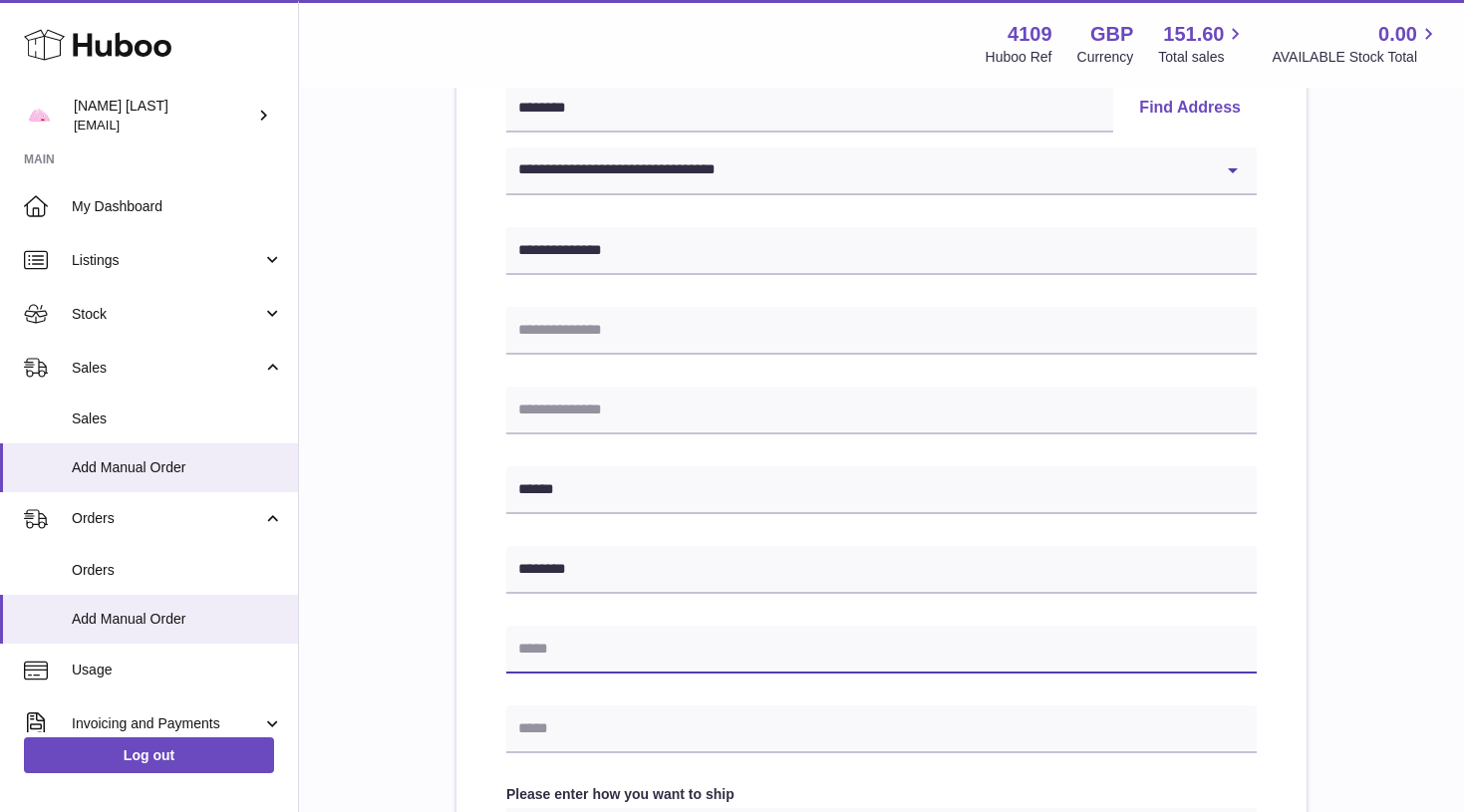 paste on "**********" 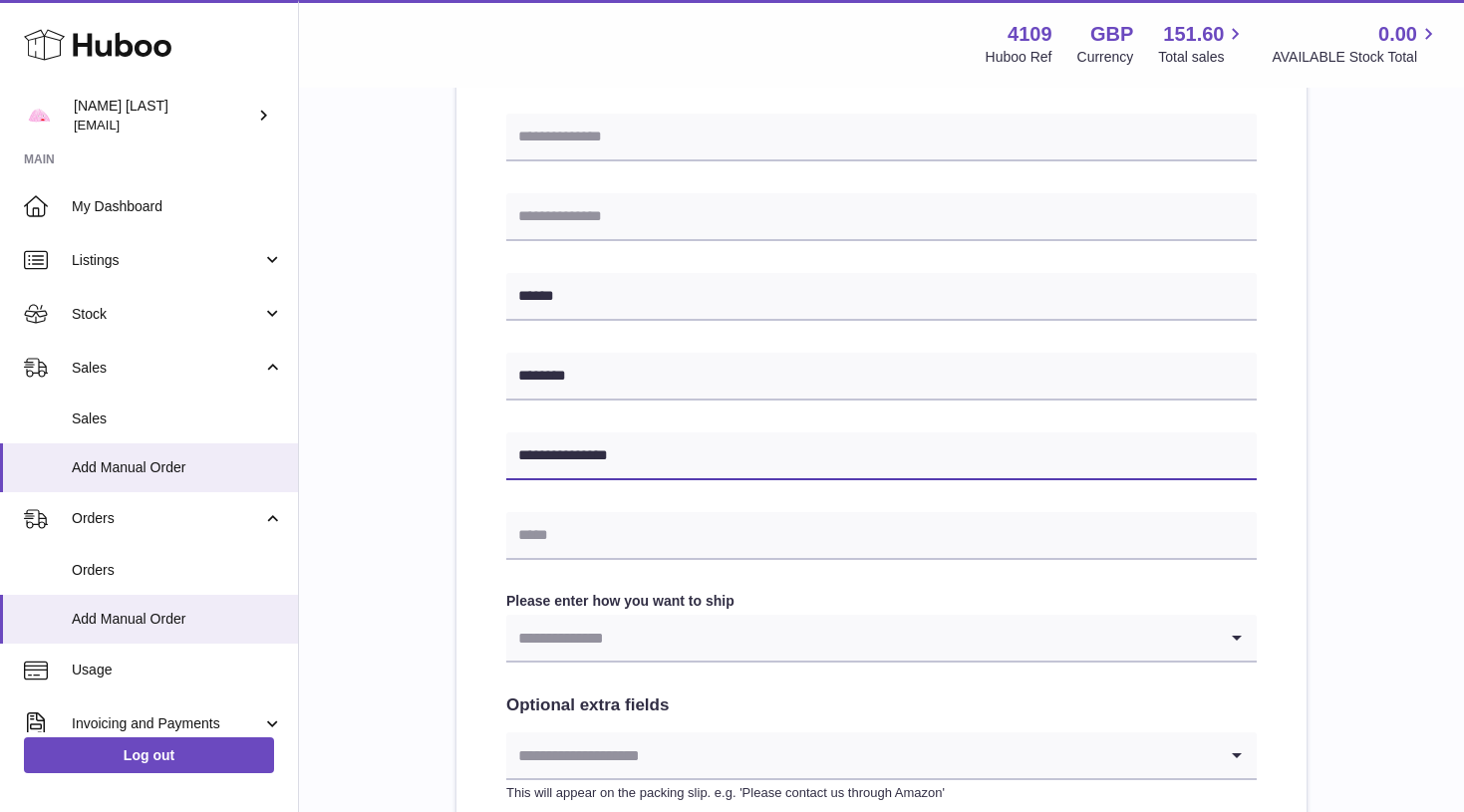 scroll, scrollTop: 647, scrollLeft: 0, axis: vertical 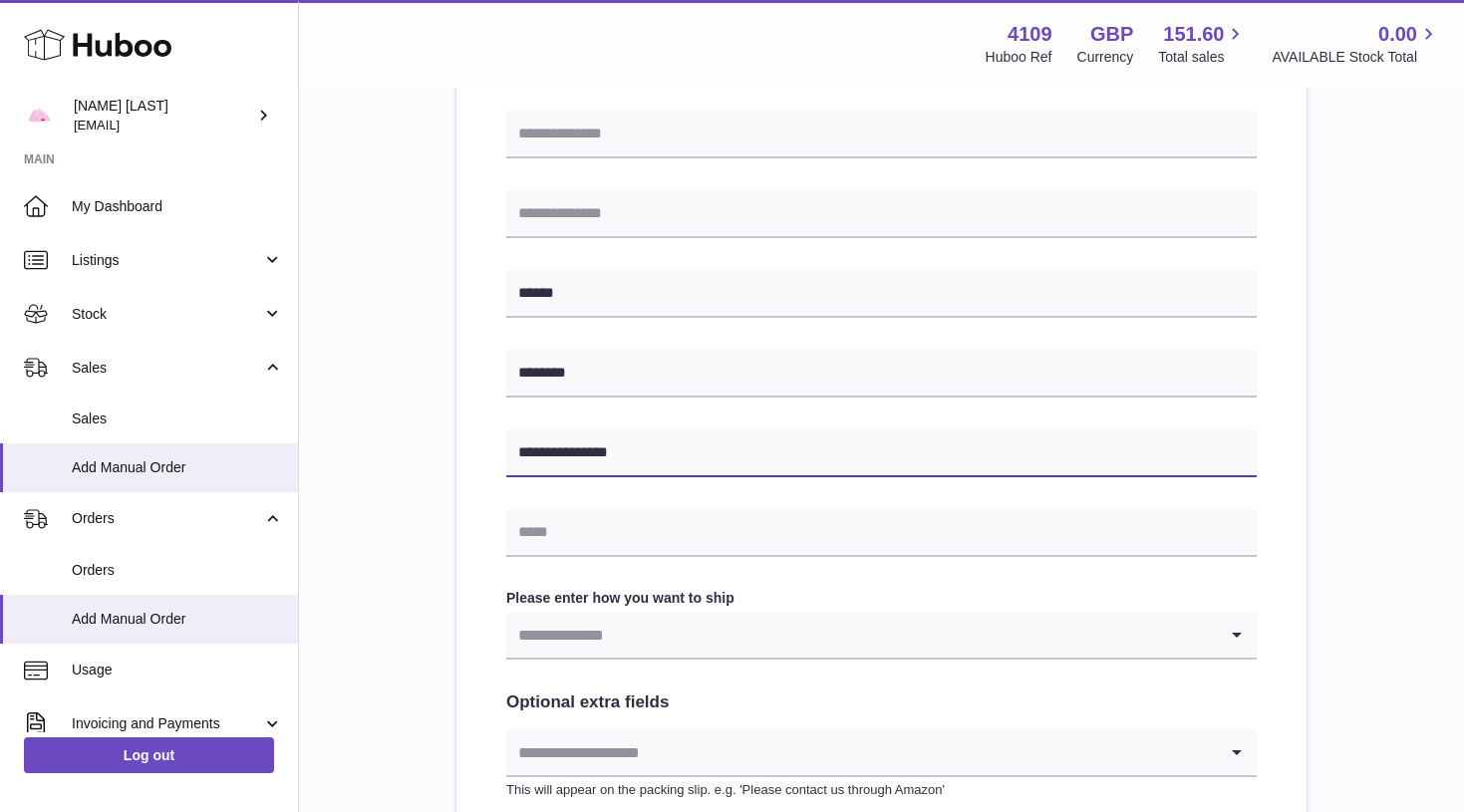 type on "**********" 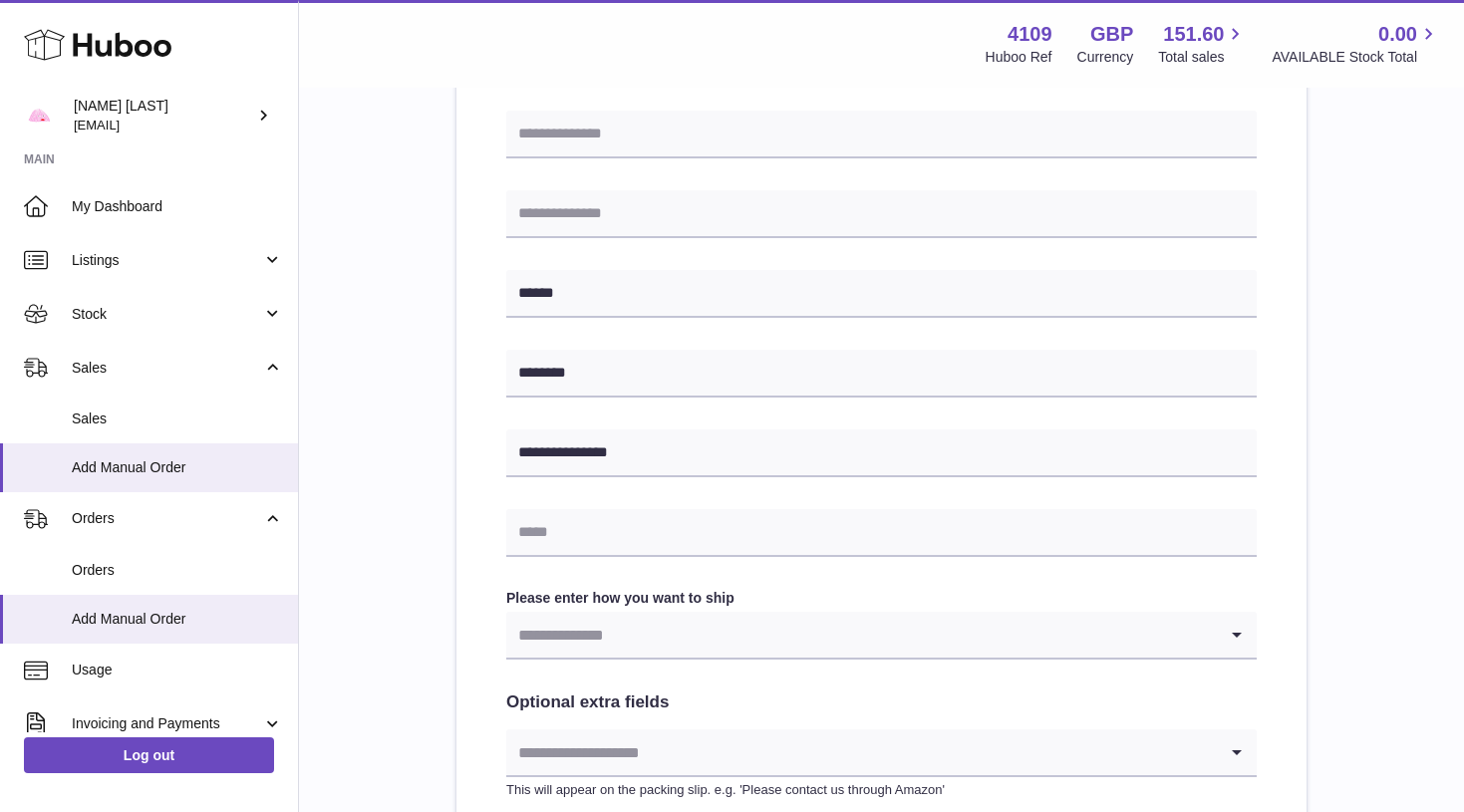 click at bounding box center (861, 635) 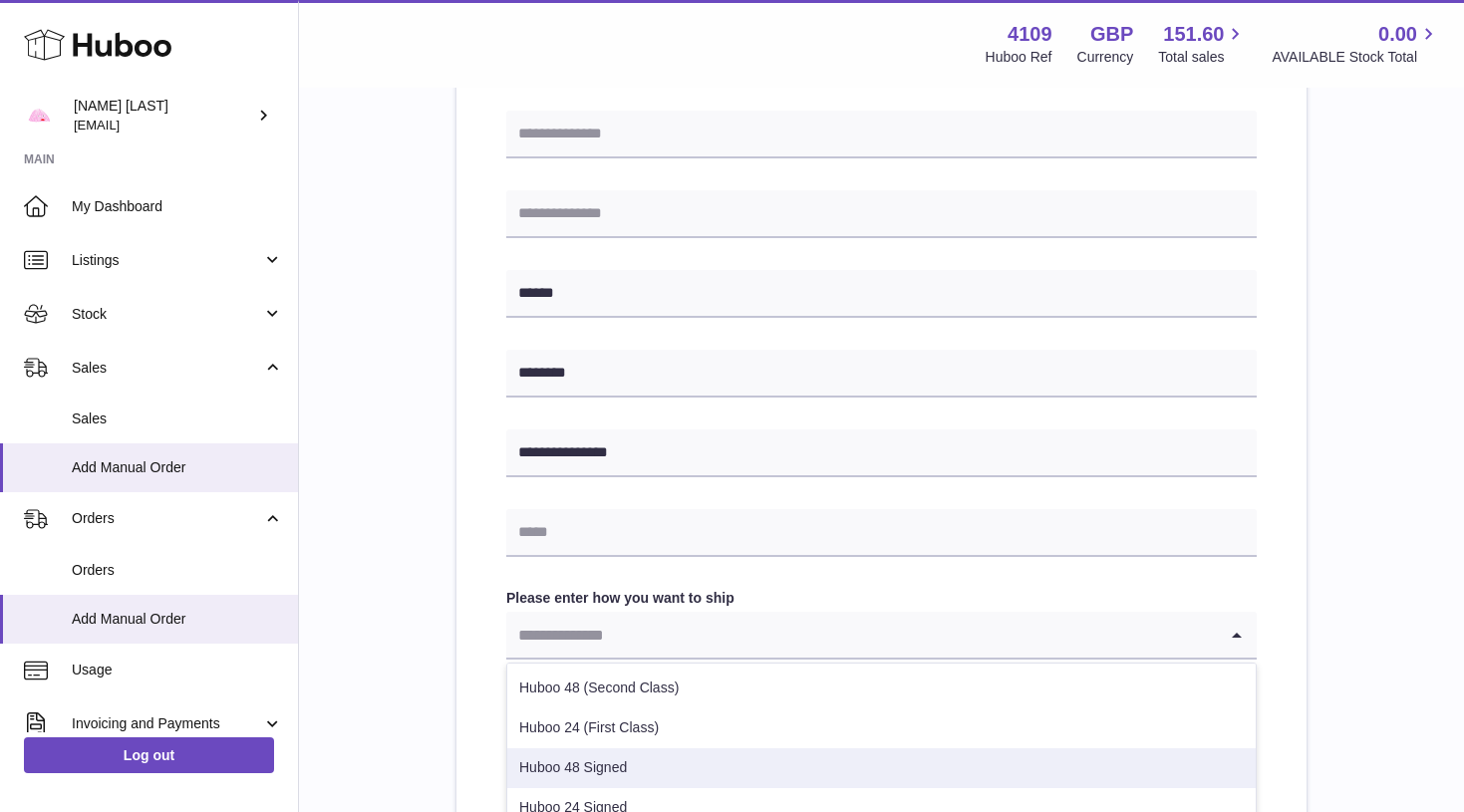 click on "Huboo 48 Signed" at bounding box center [881, 768] 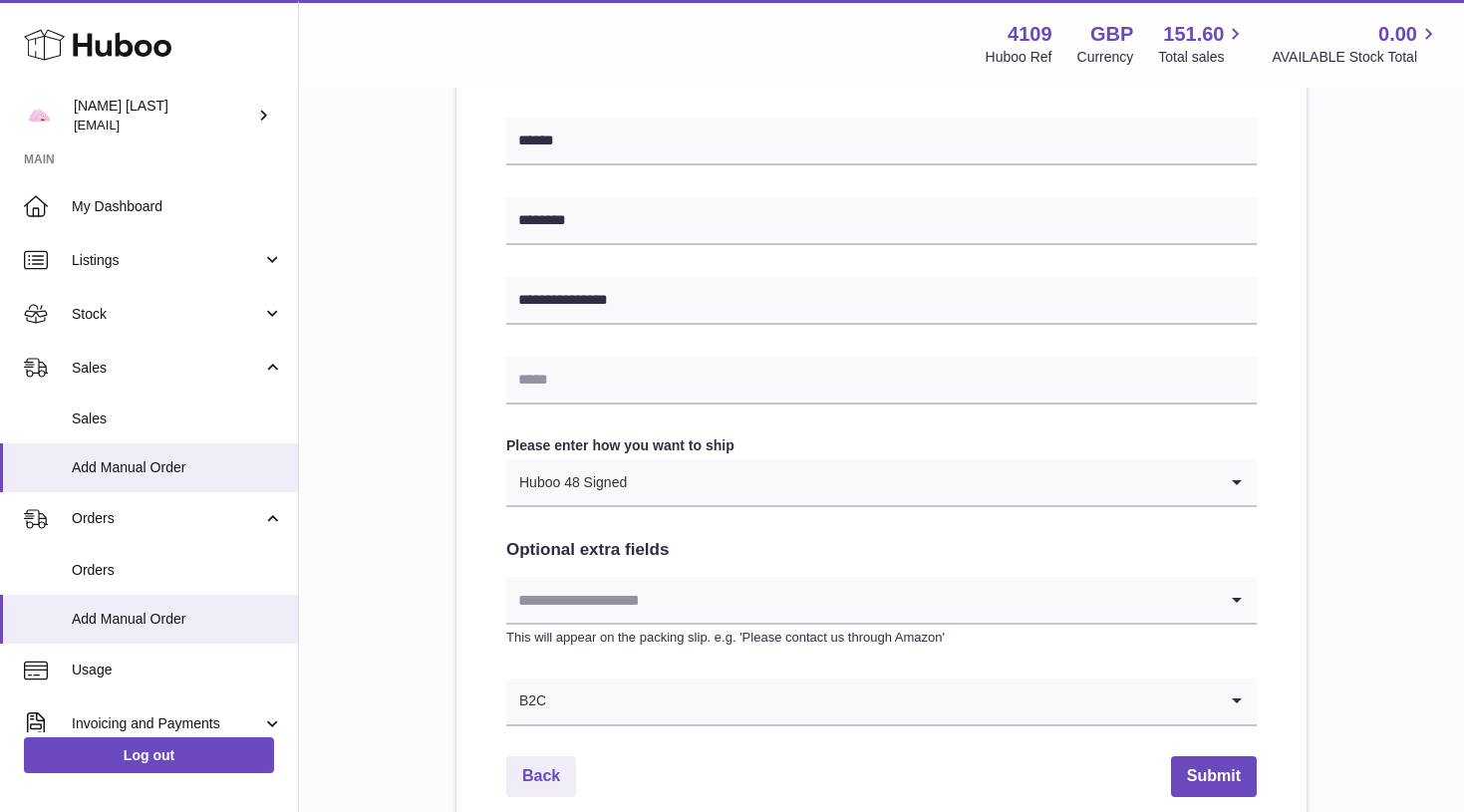 scroll, scrollTop: 803, scrollLeft: 0, axis: vertical 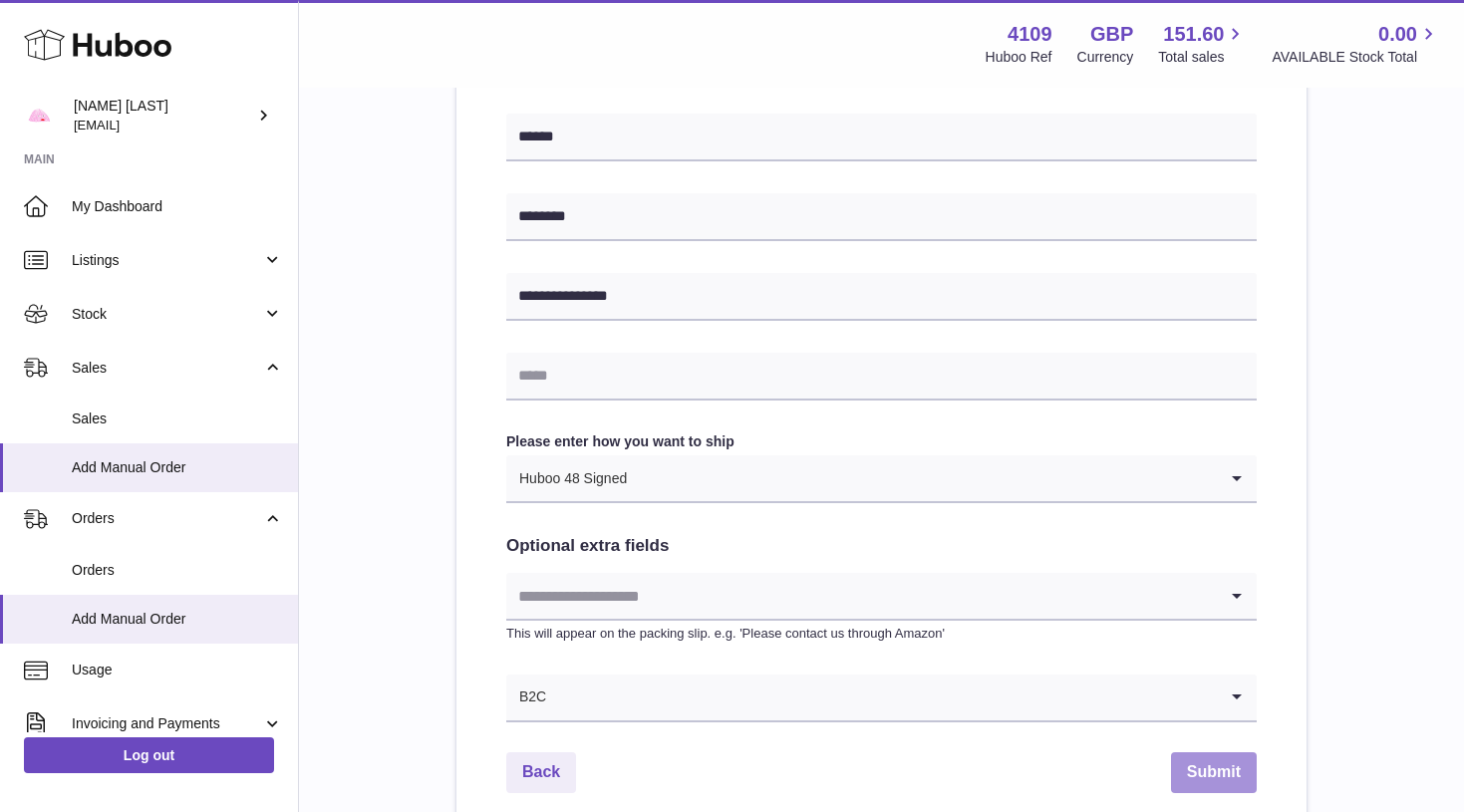 click on "Submit" at bounding box center [1214, 772] 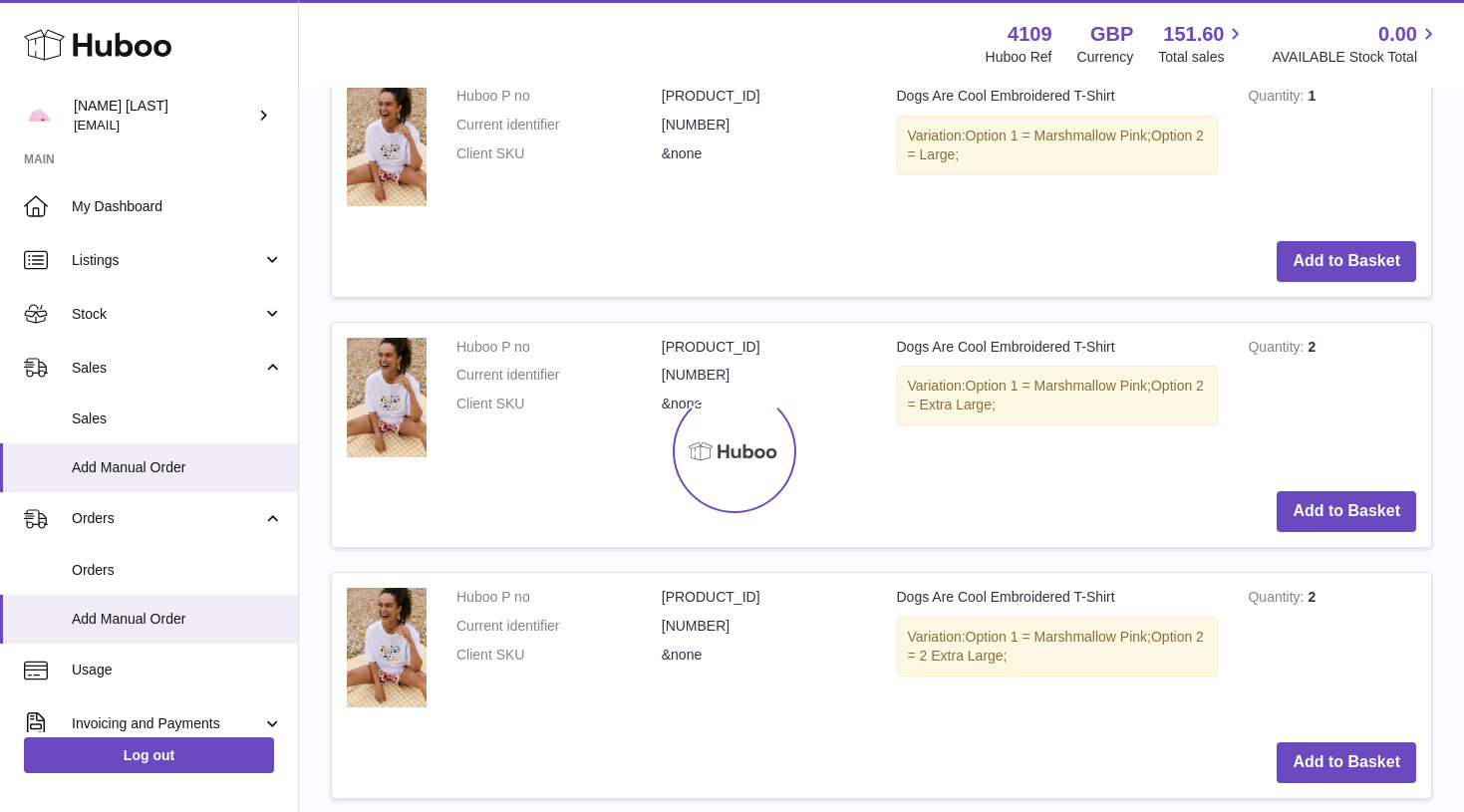 scroll, scrollTop: 0, scrollLeft: 0, axis: both 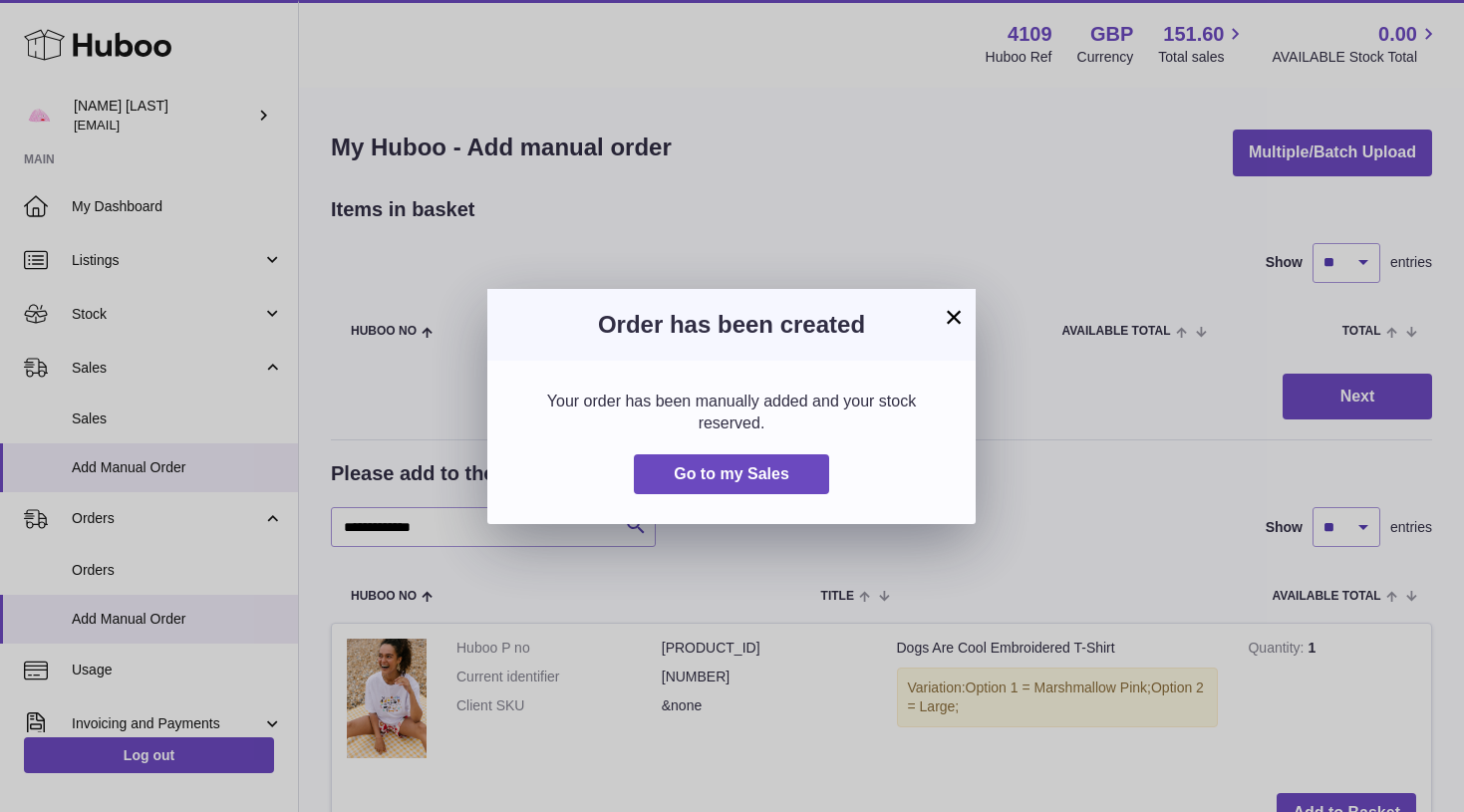 click on "×" at bounding box center [954, 317] 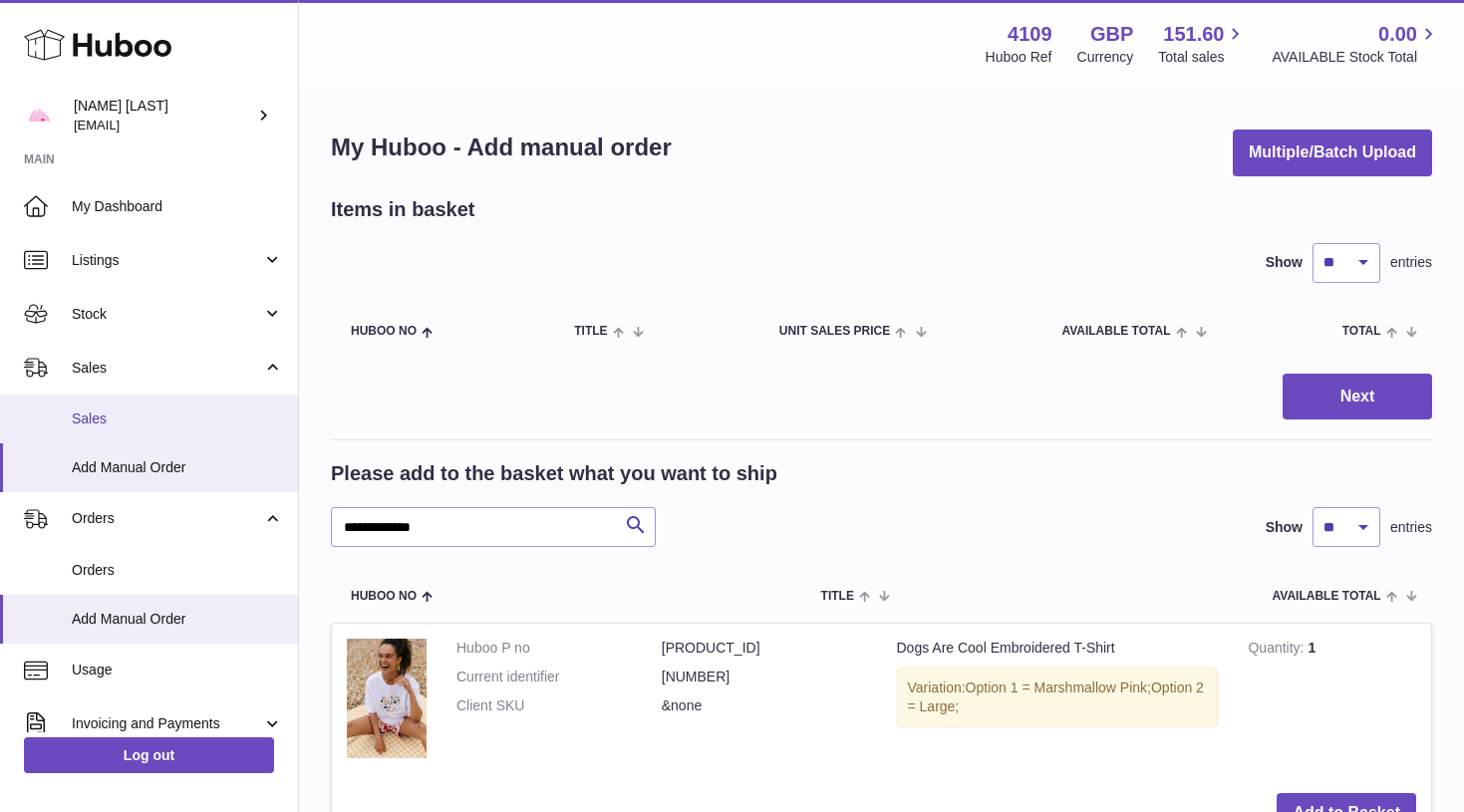 click on "Sales" at bounding box center (177, 418) 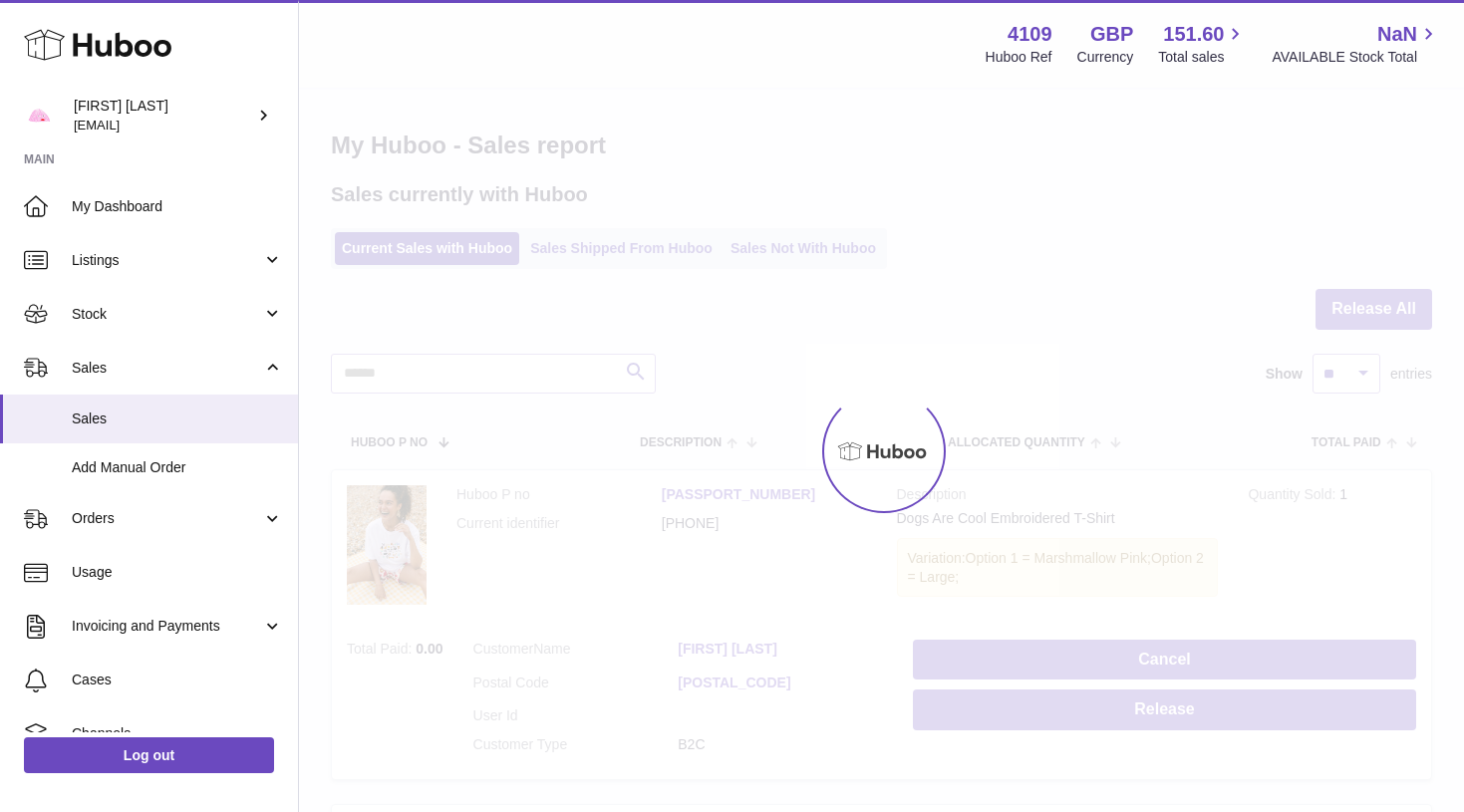 scroll, scrollTop: 0, scrollLeft: 0, axis: both 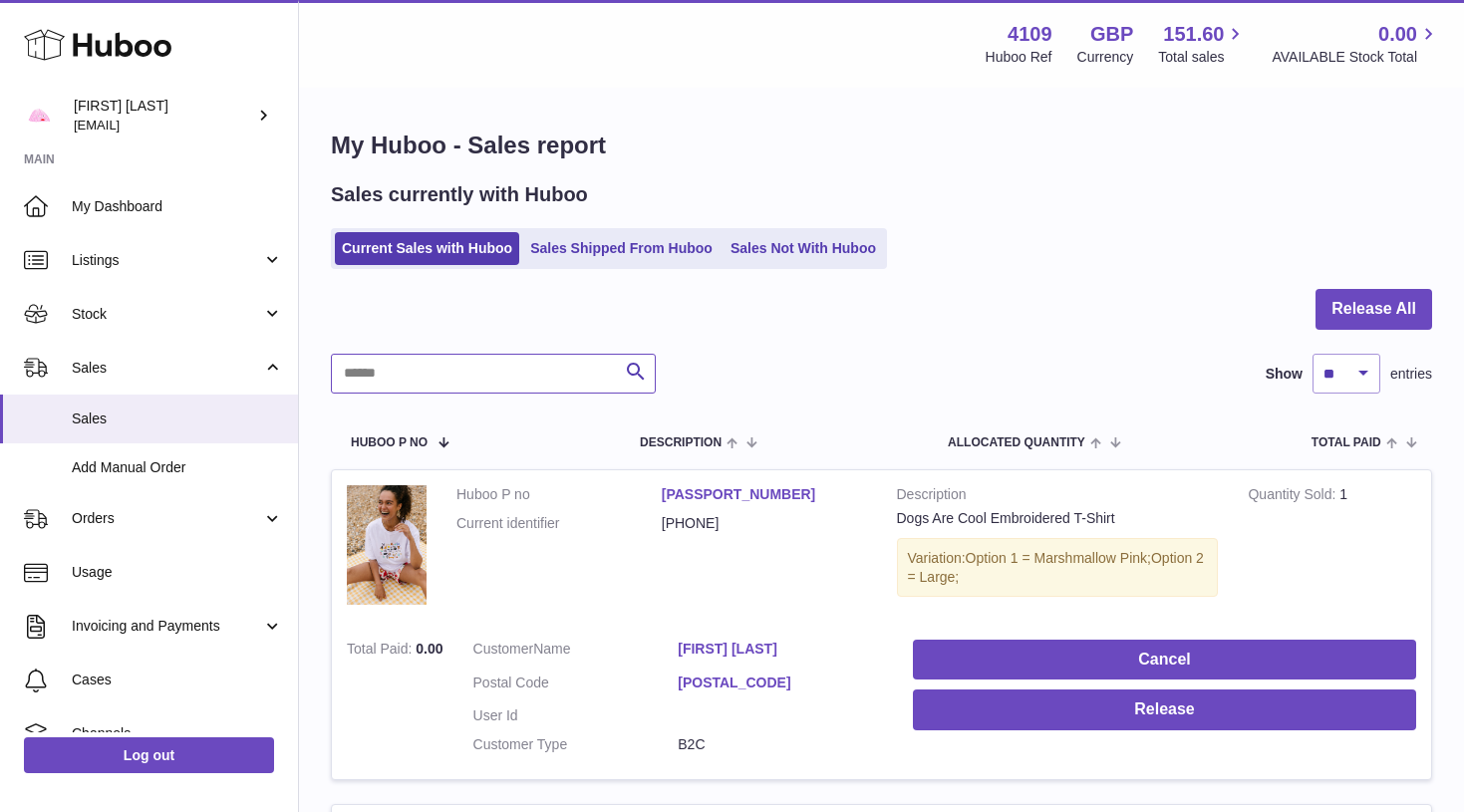 click at bounding box center [493, 374] 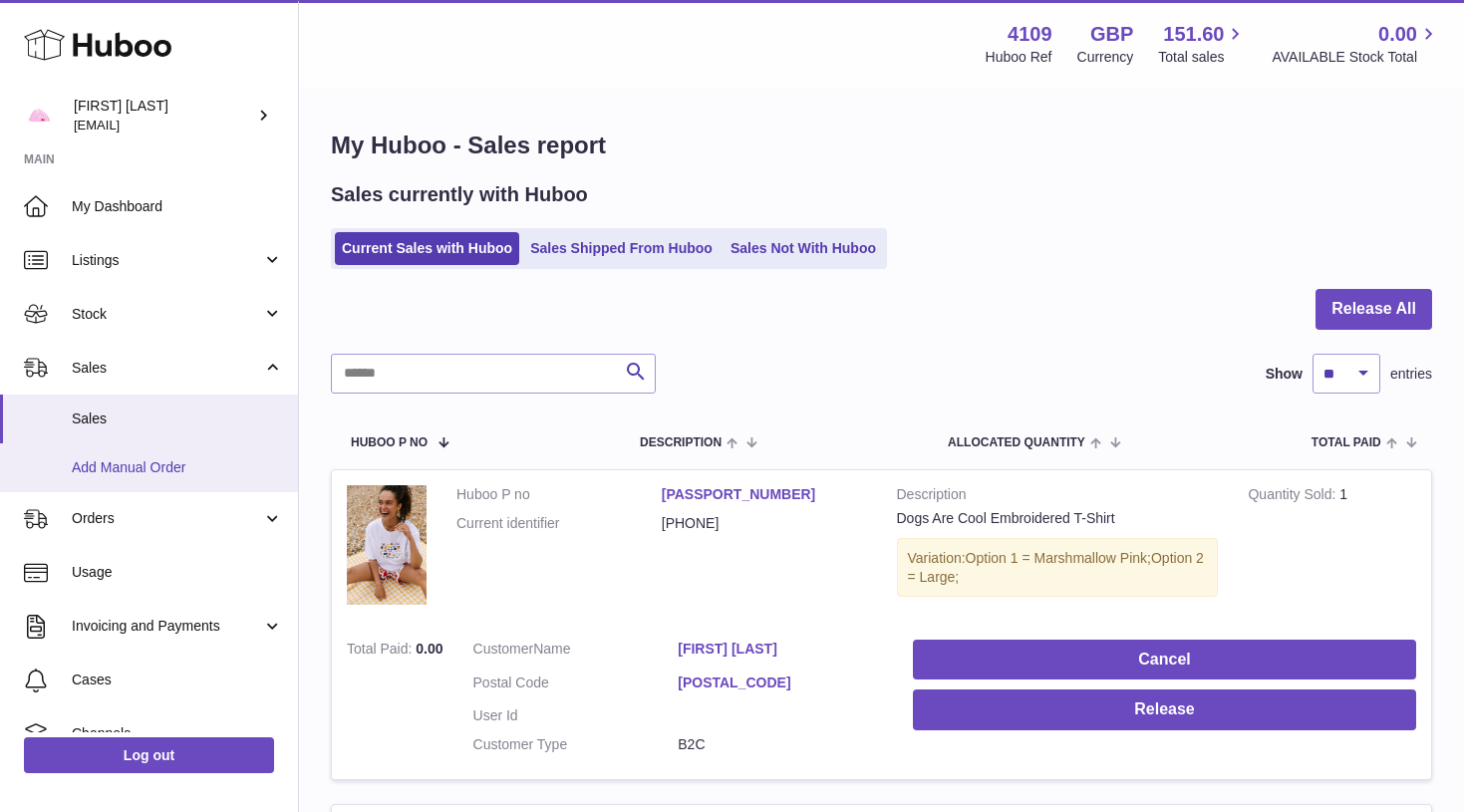 click on "Add Manual Order" at bounding box center [148, 467] 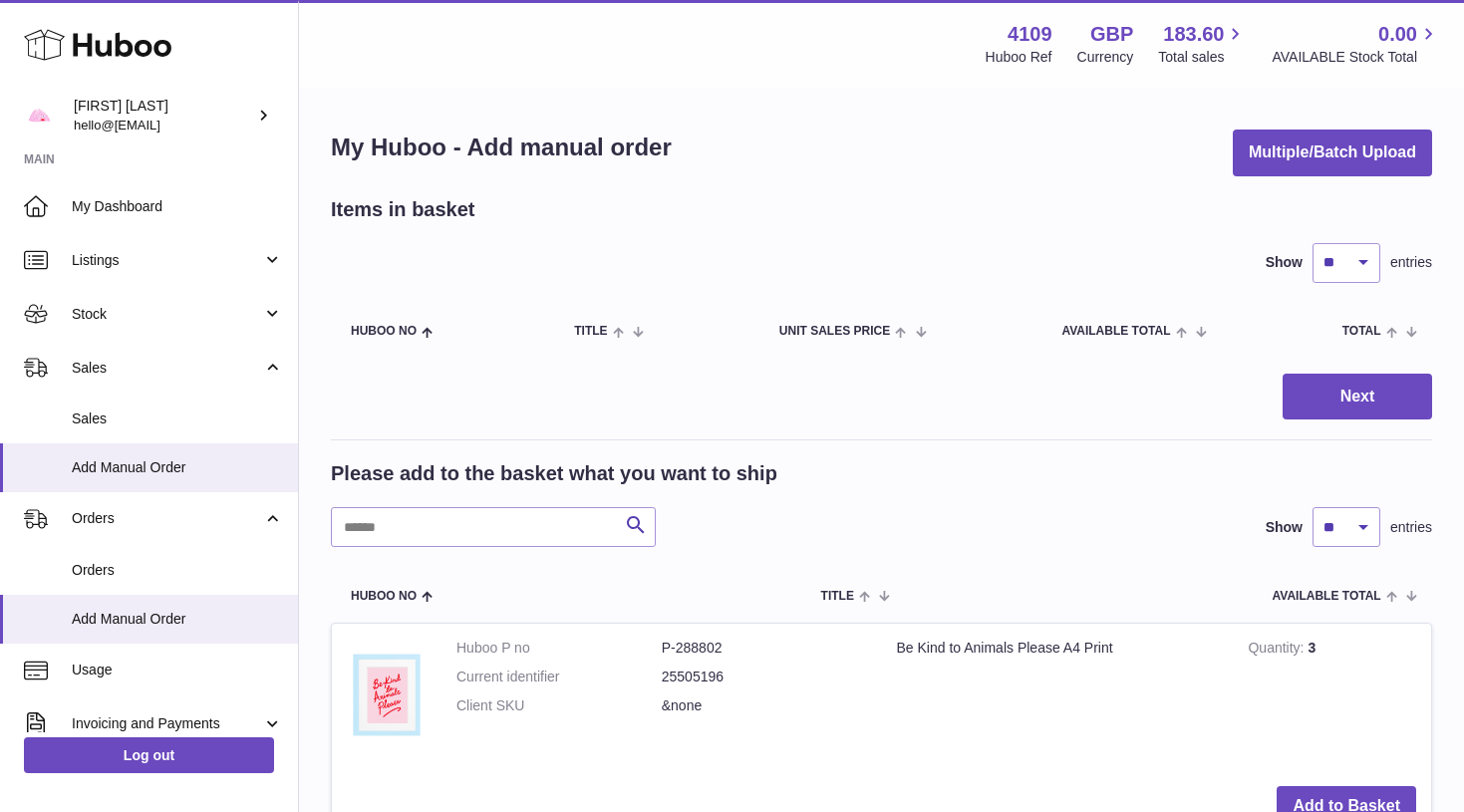 scroll, scrollTop: 0, scrollLeft: 0, axis: both 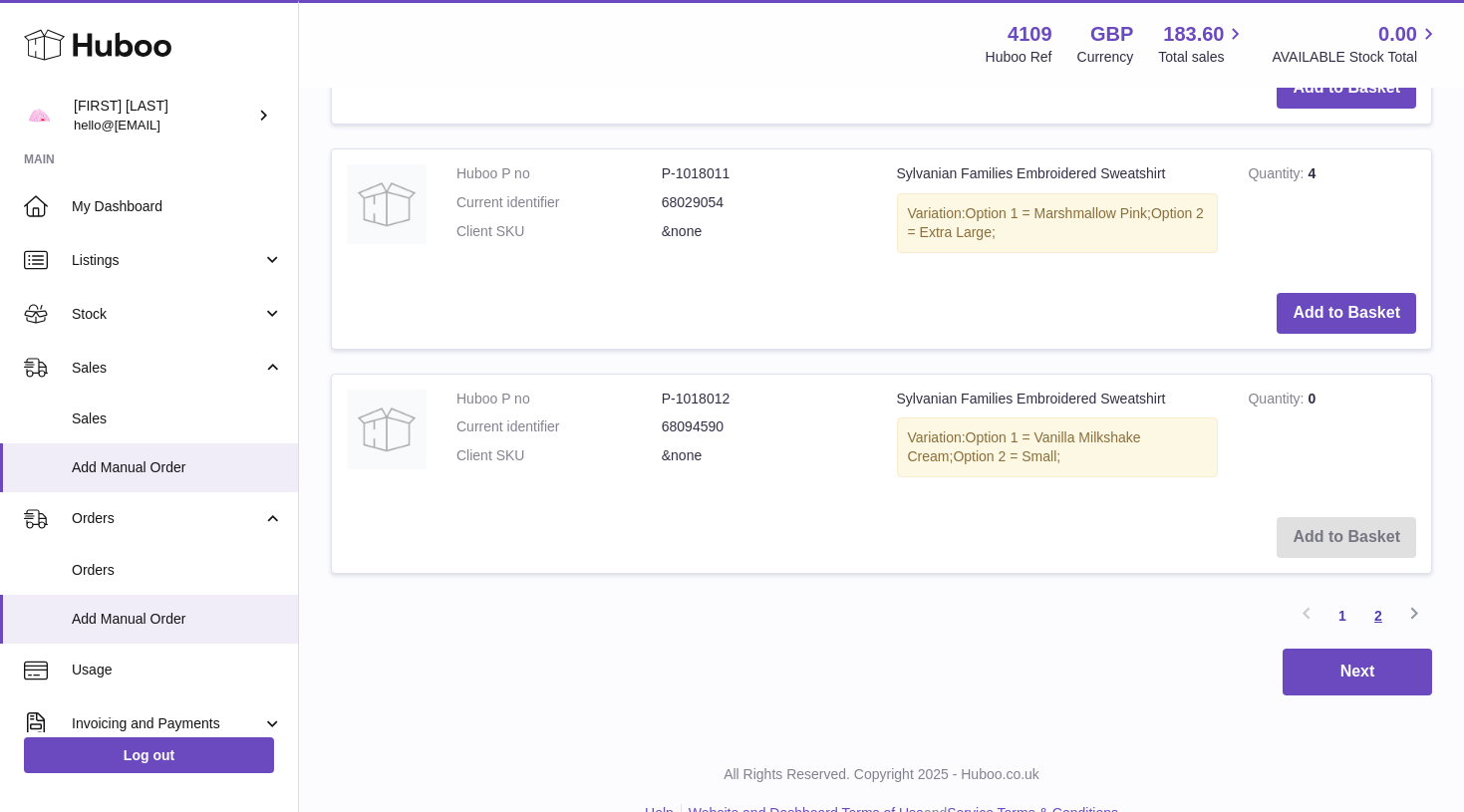 click on "2" at bounding box center [1378, 616] 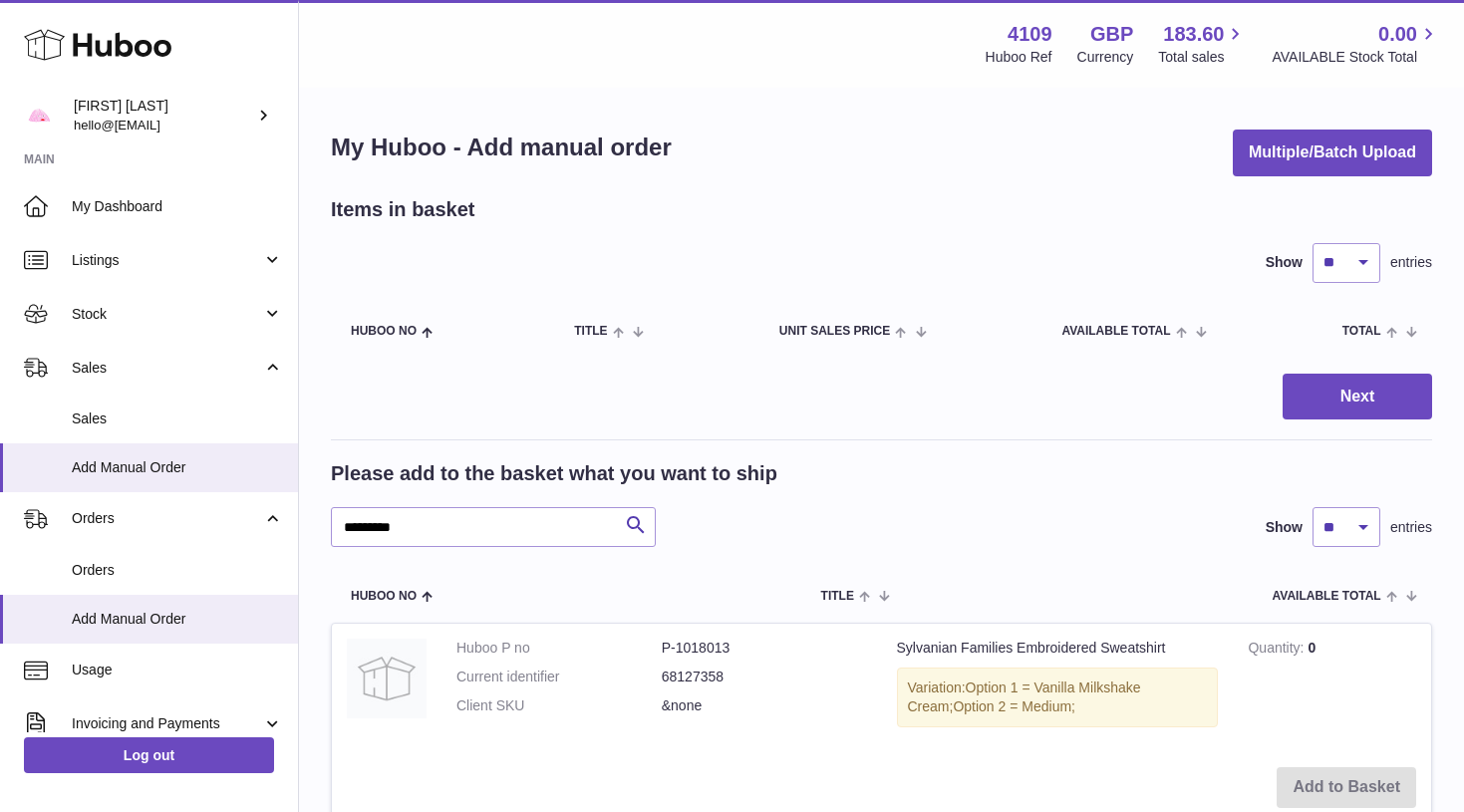 scroll, scrollTop: 0, scrollLeft: 0, axis: both 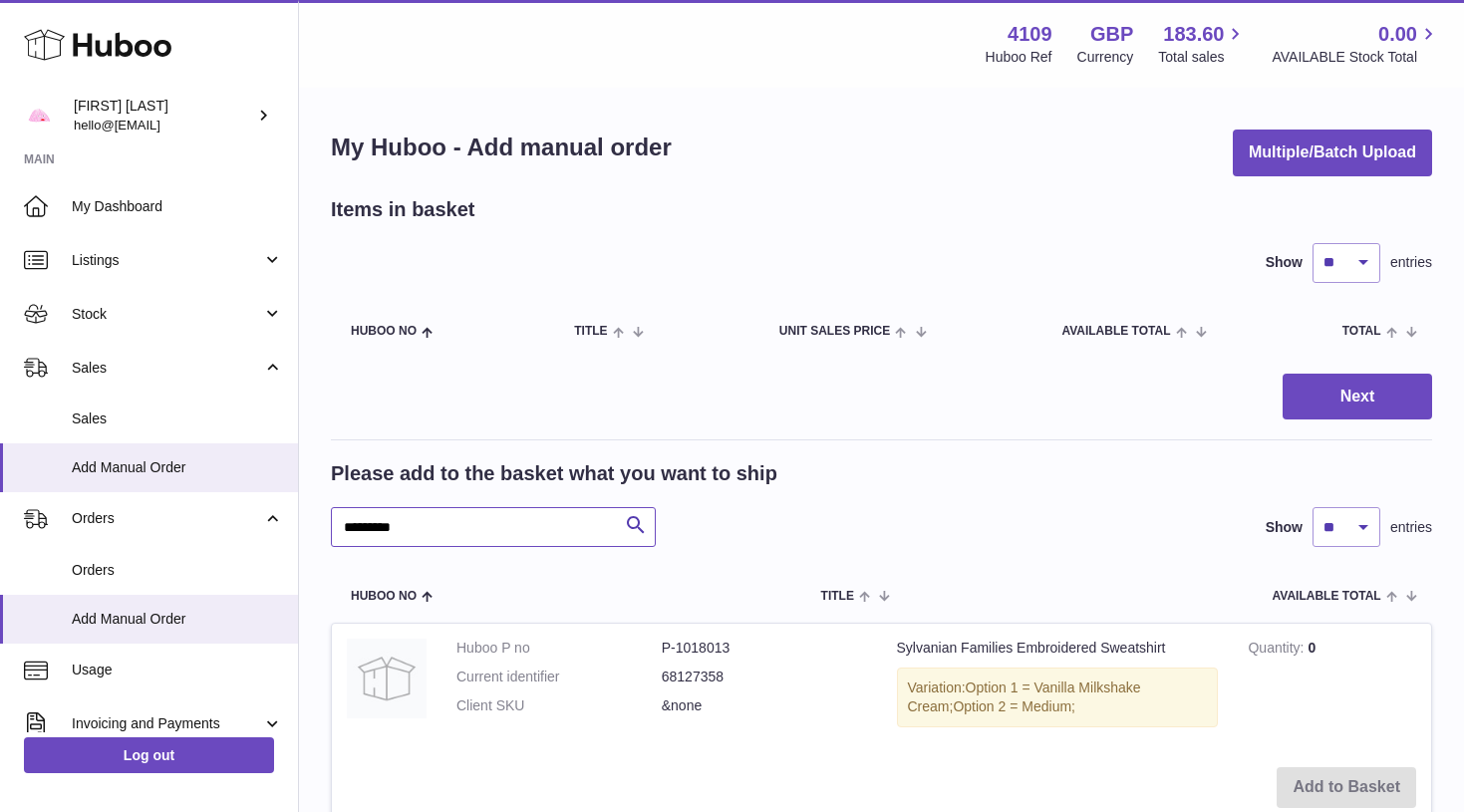 click on "*********" at bounding box center [493, 527] 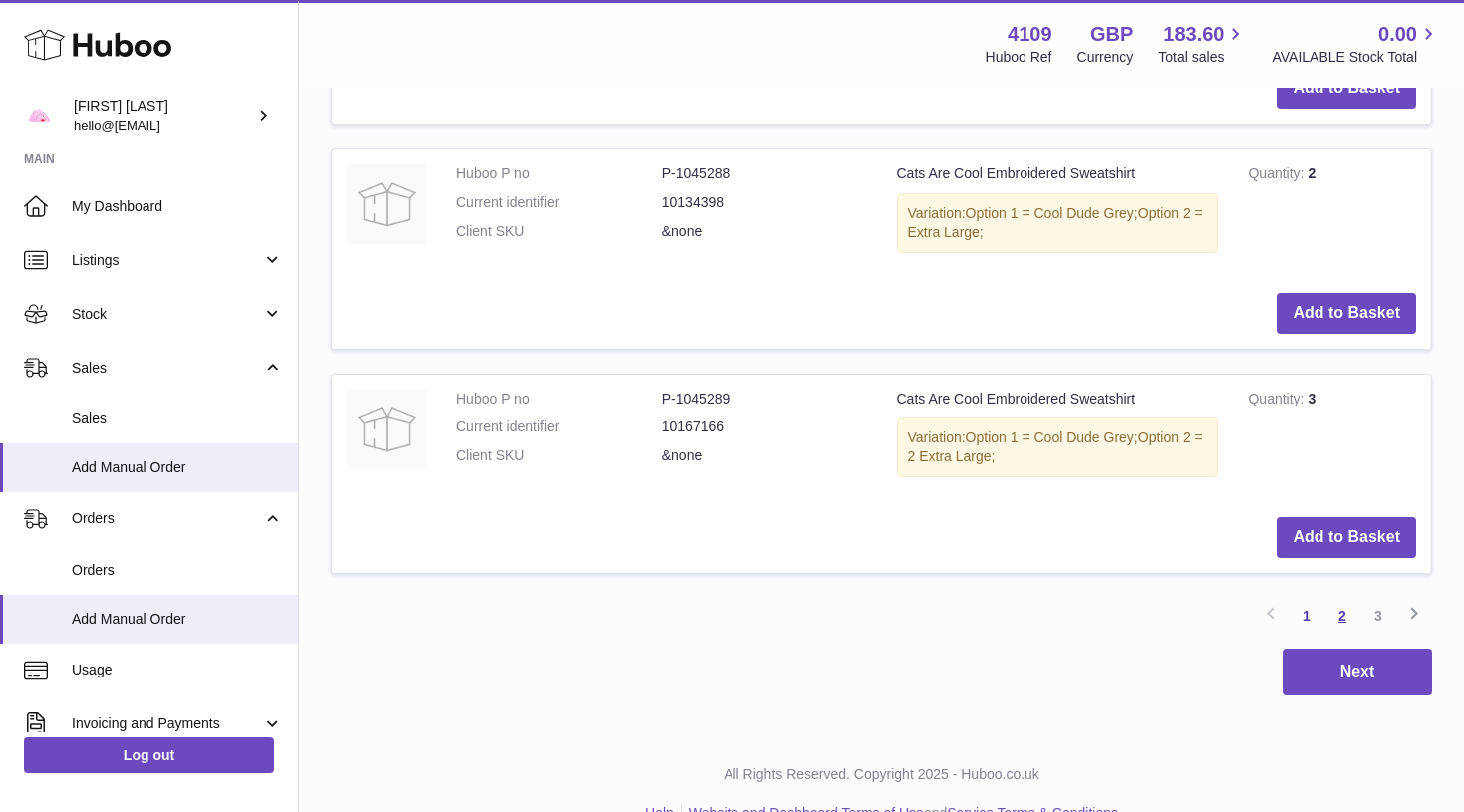 click on "2" at bounding box center (1342, 616) 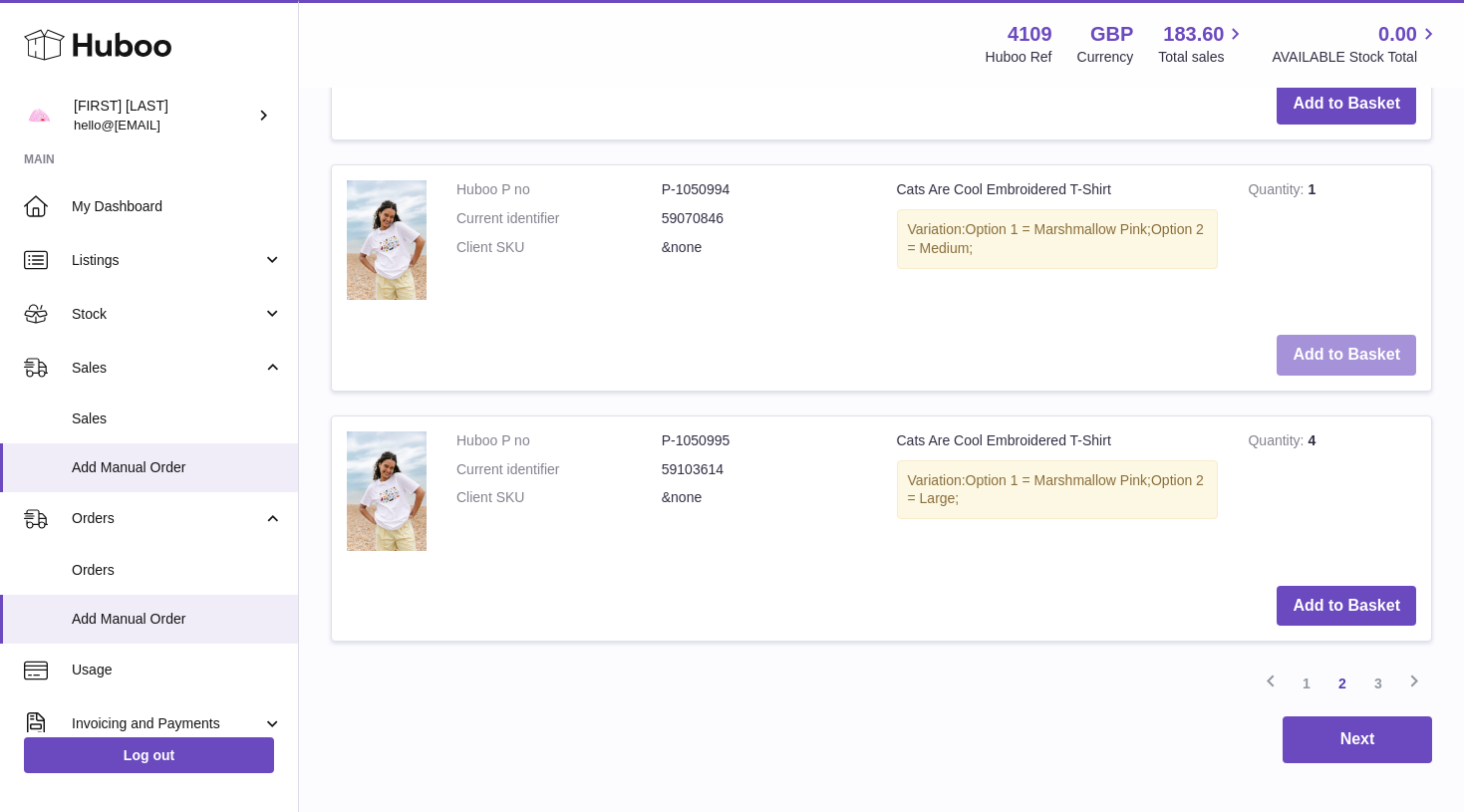 scroll, scrollTop: 2260, scrollLeft: 0, axis: vertical 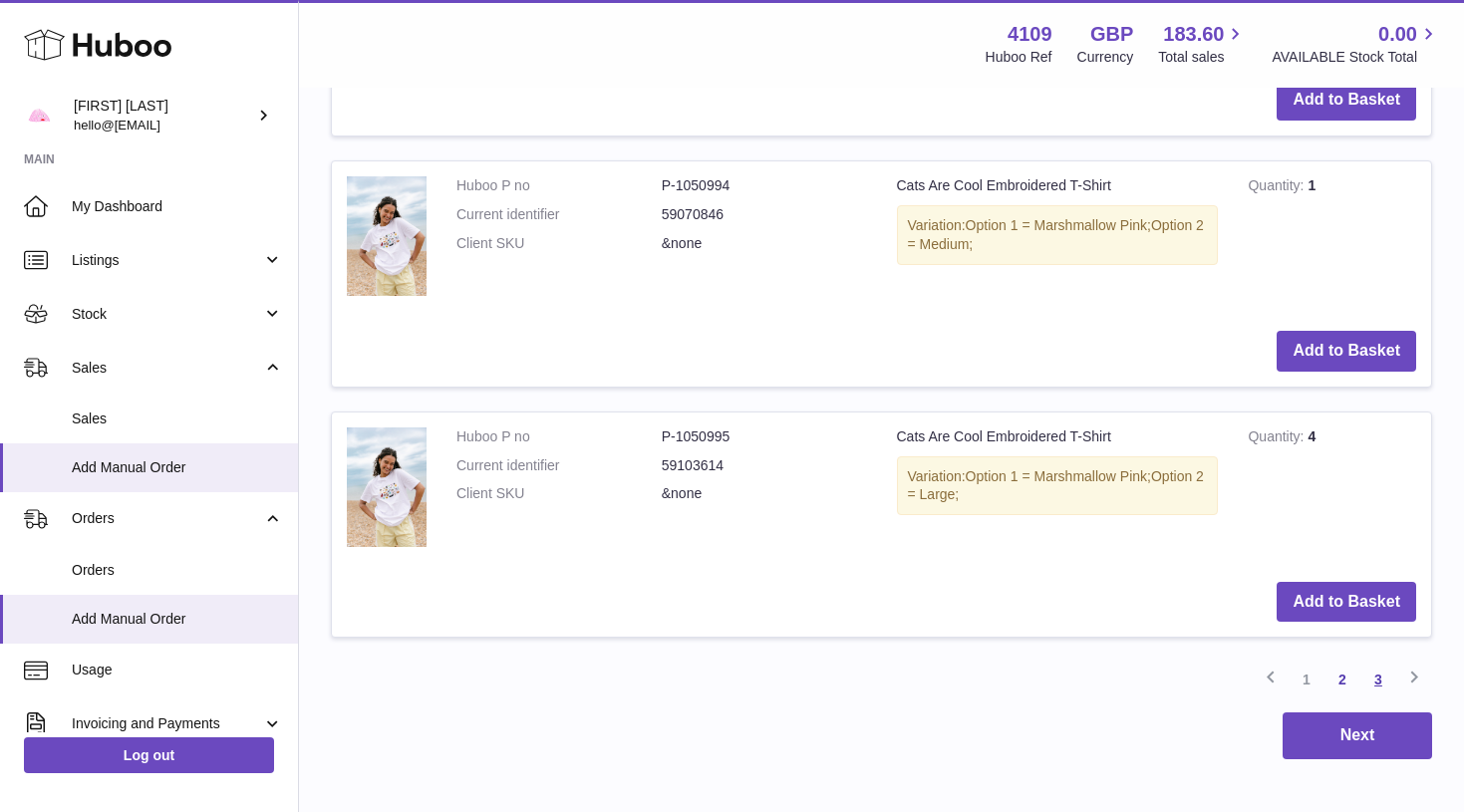 click on "3" at bounding box center [1378, 679] 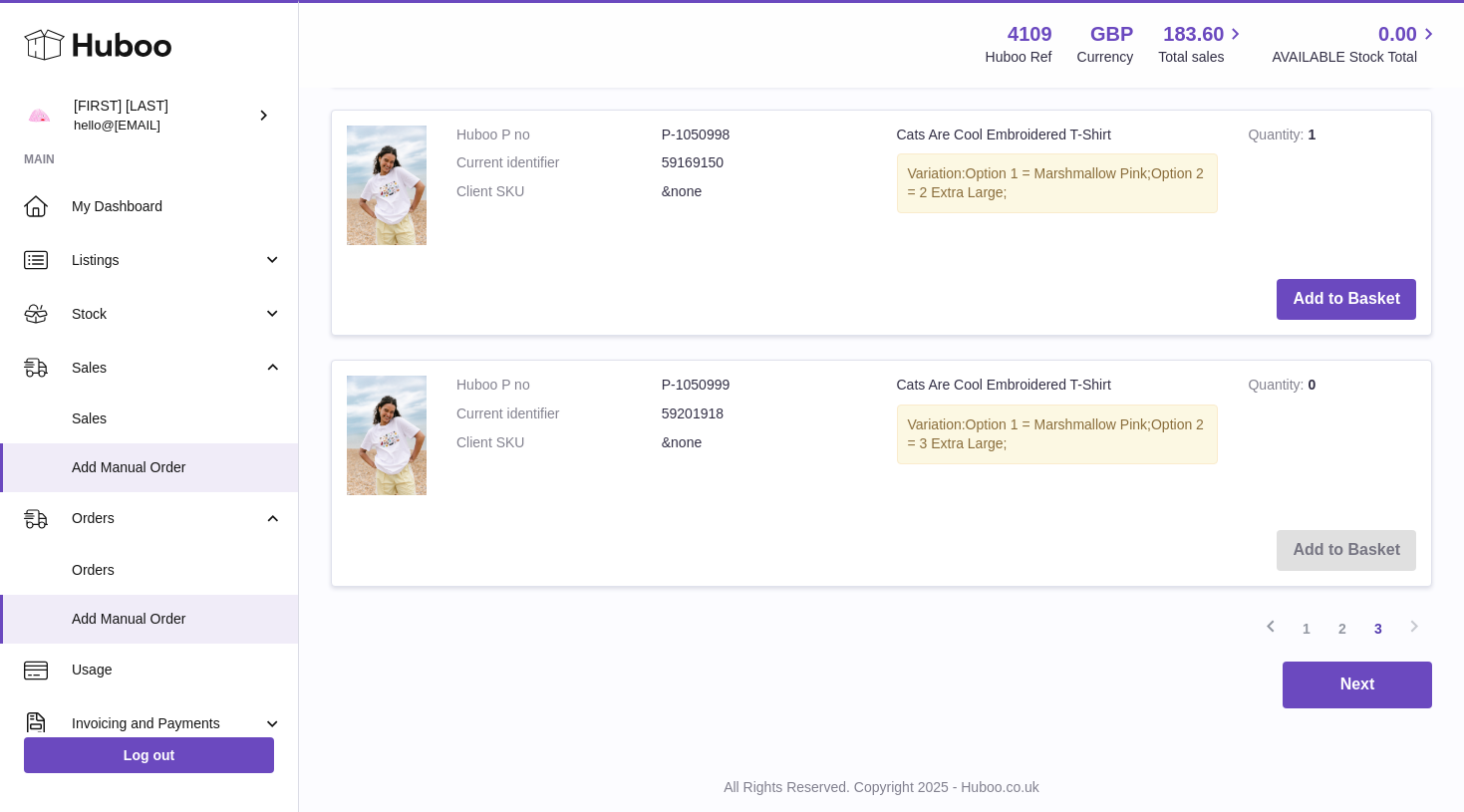 scroll, scrollTop: 1028, scrollLeft: 0, axis: vertical 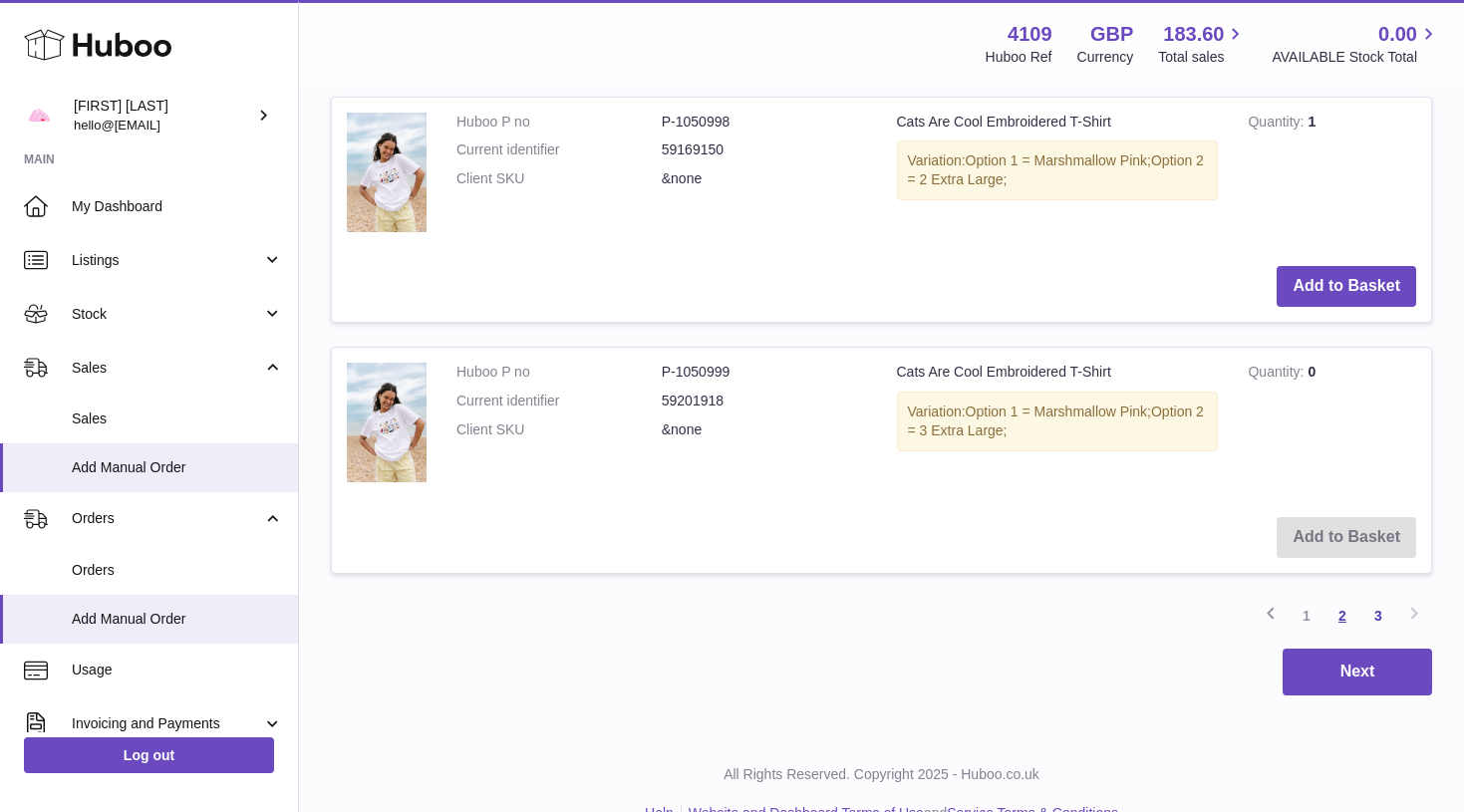 click on "2" at bounding box center [1342, 616] 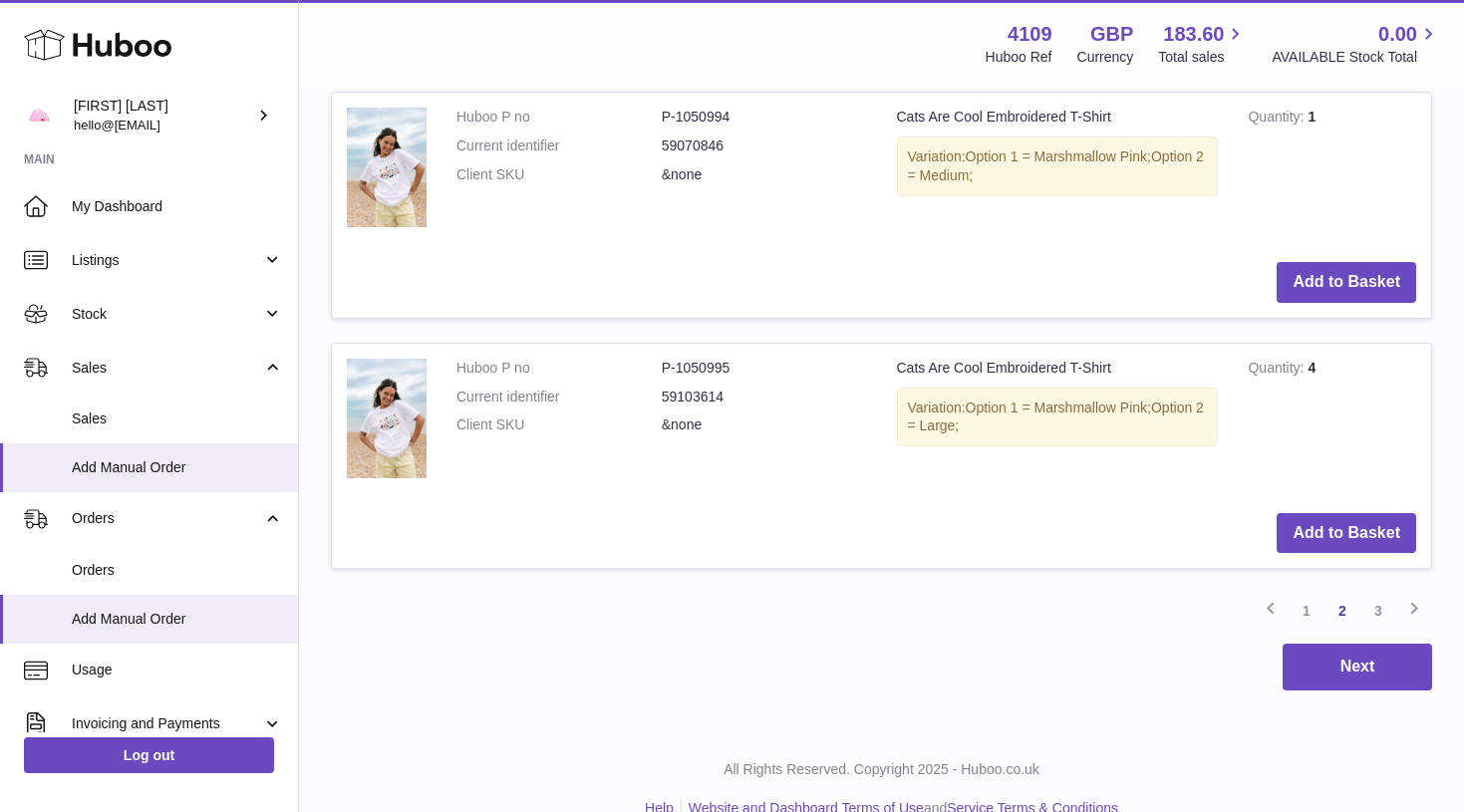 scroll, scrollTop: 2327, scrollLeft: 0, axis: vertical 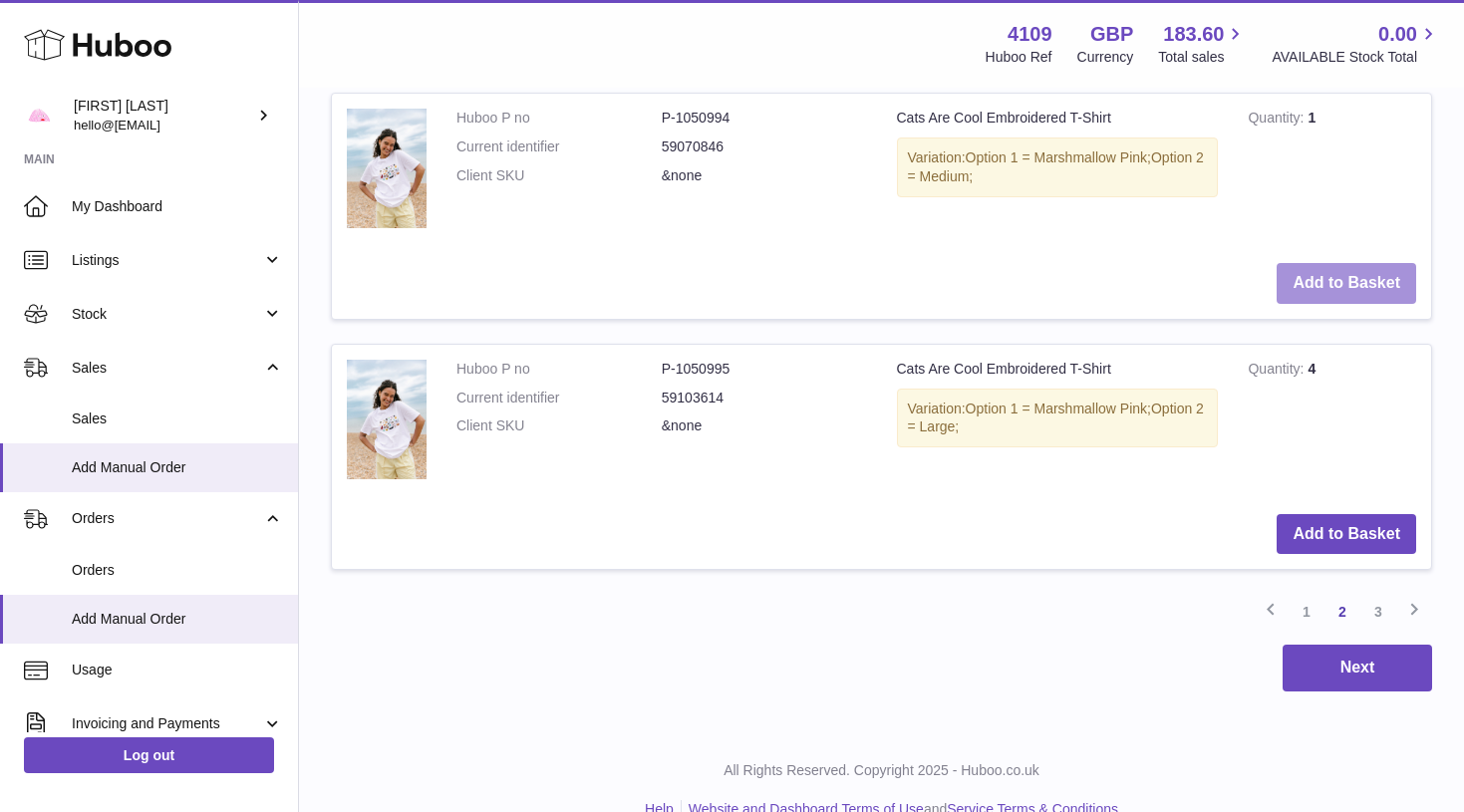 click on "Add to Basket" at bounding box center [1346, 283] 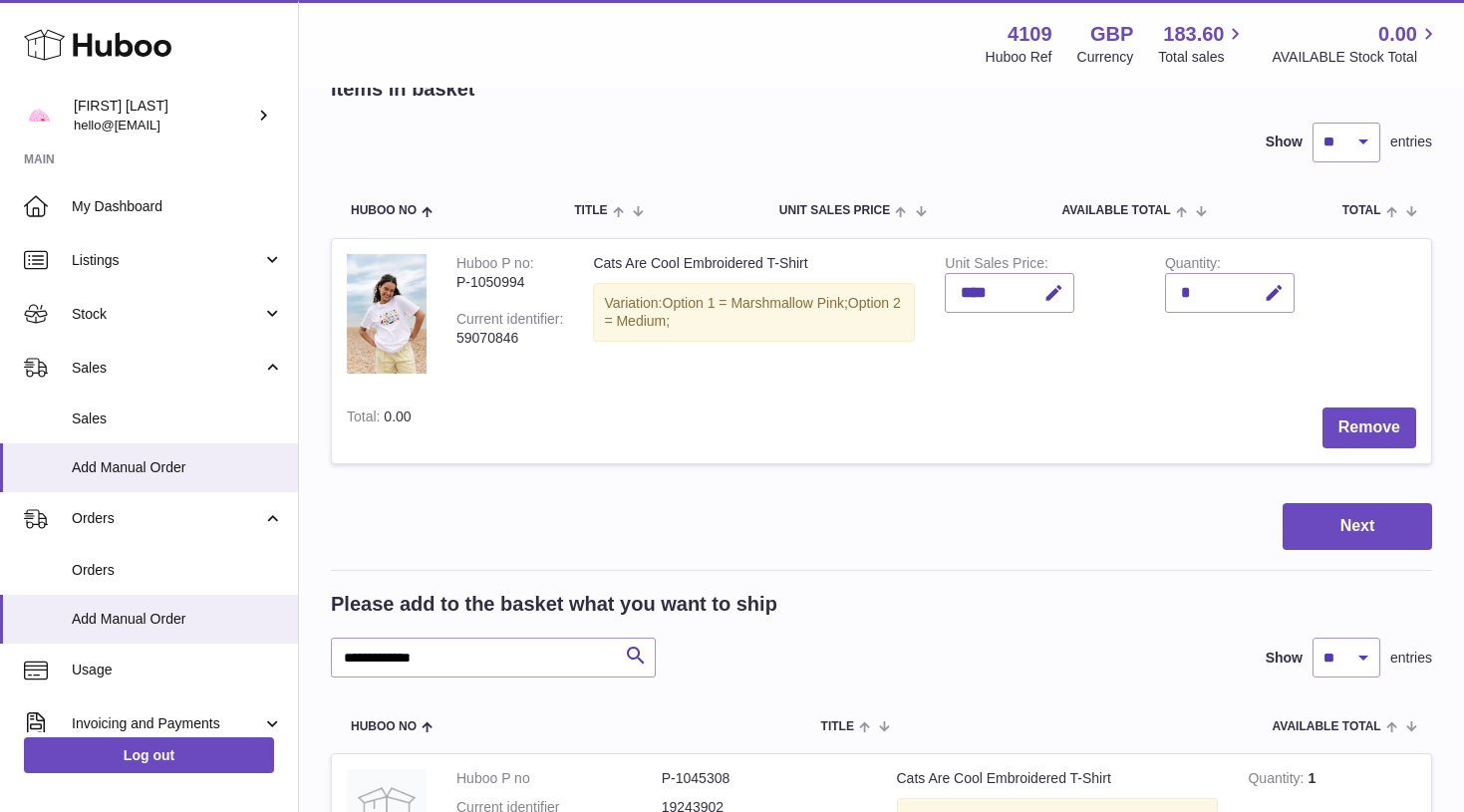 scroll, scrollTop: 122, scrollLeft: 0, axis: vertical 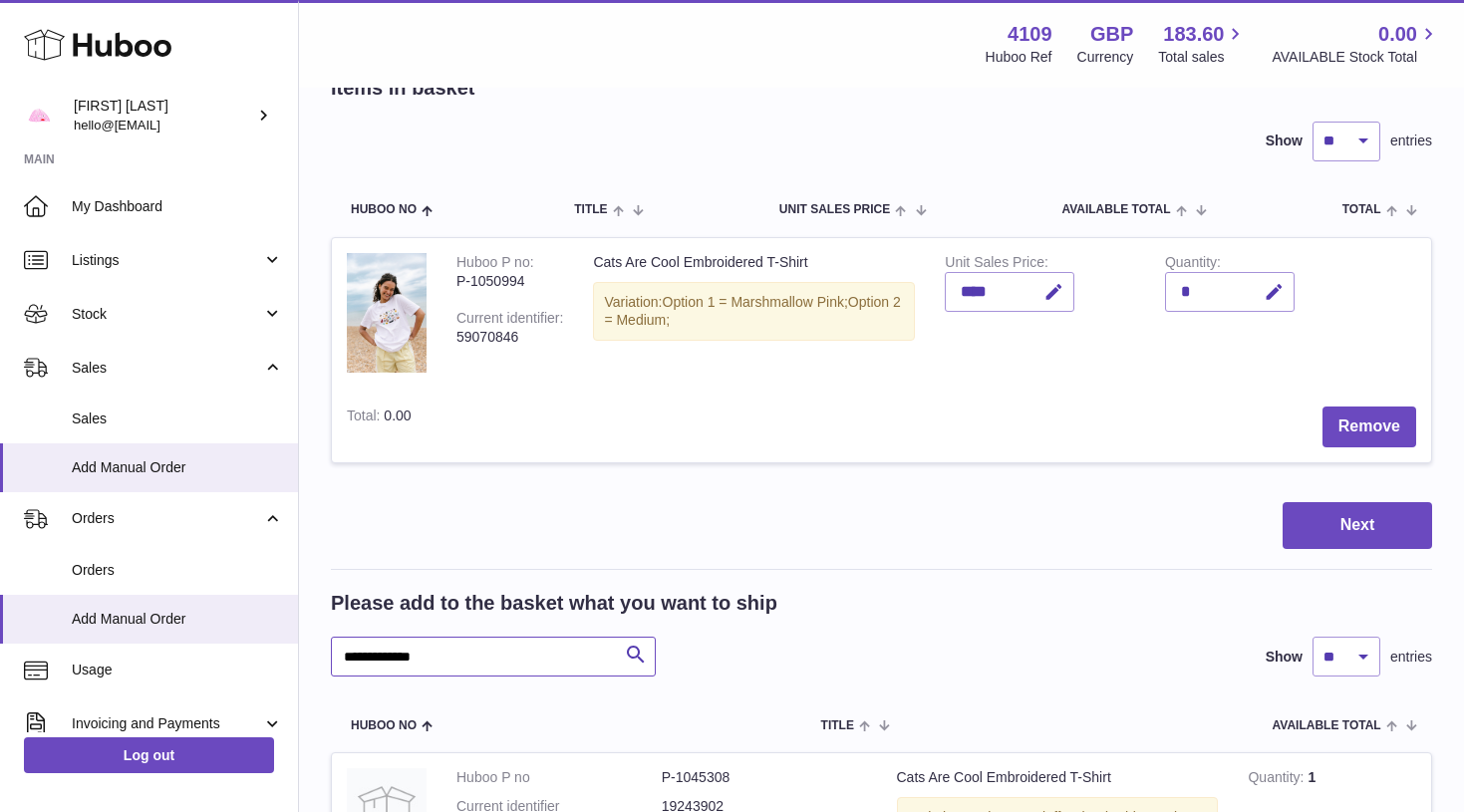 click on "**********" at bounding box center [493, 657] 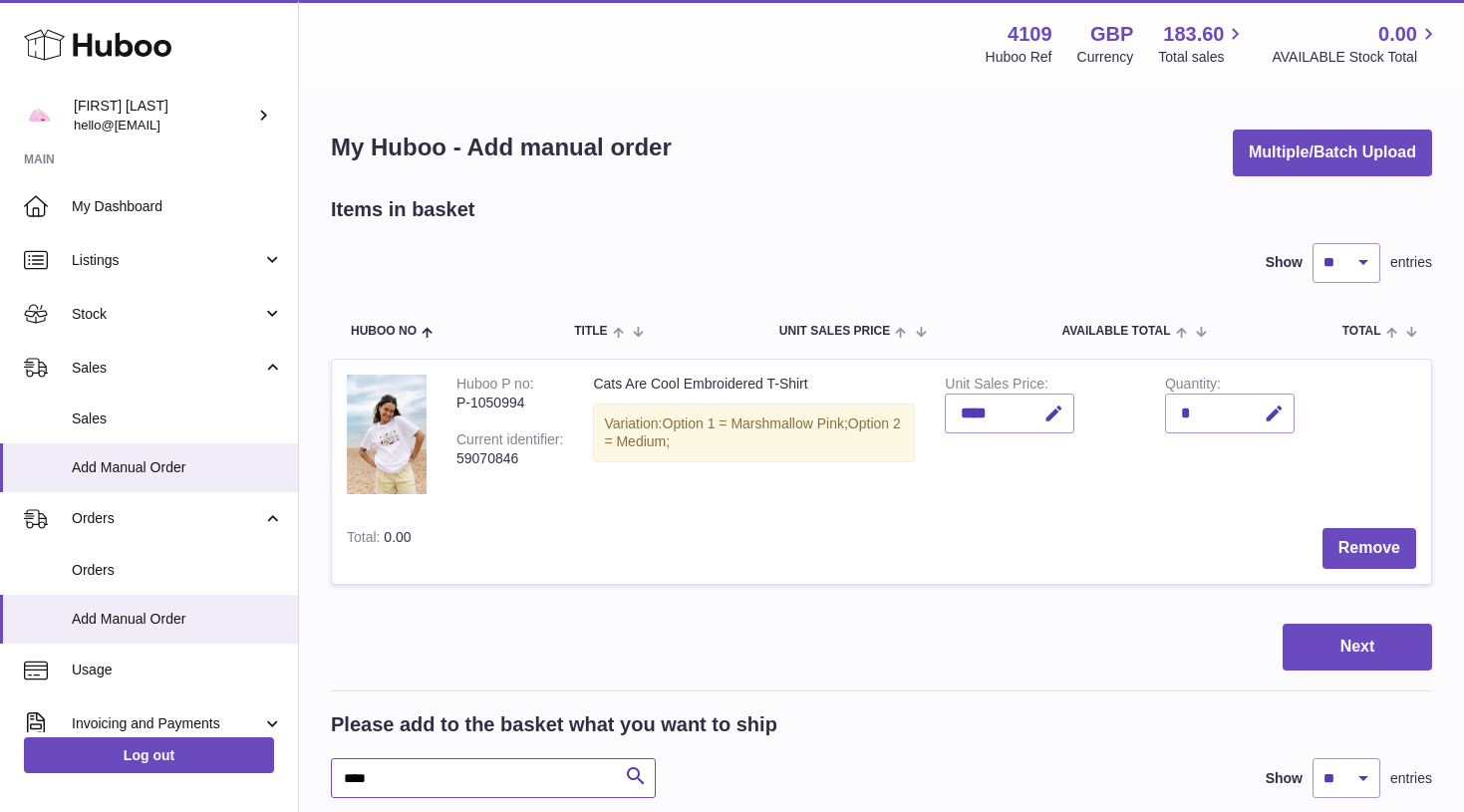 scroll, scrollTop: 0, scrollLeft: 0, axis: both 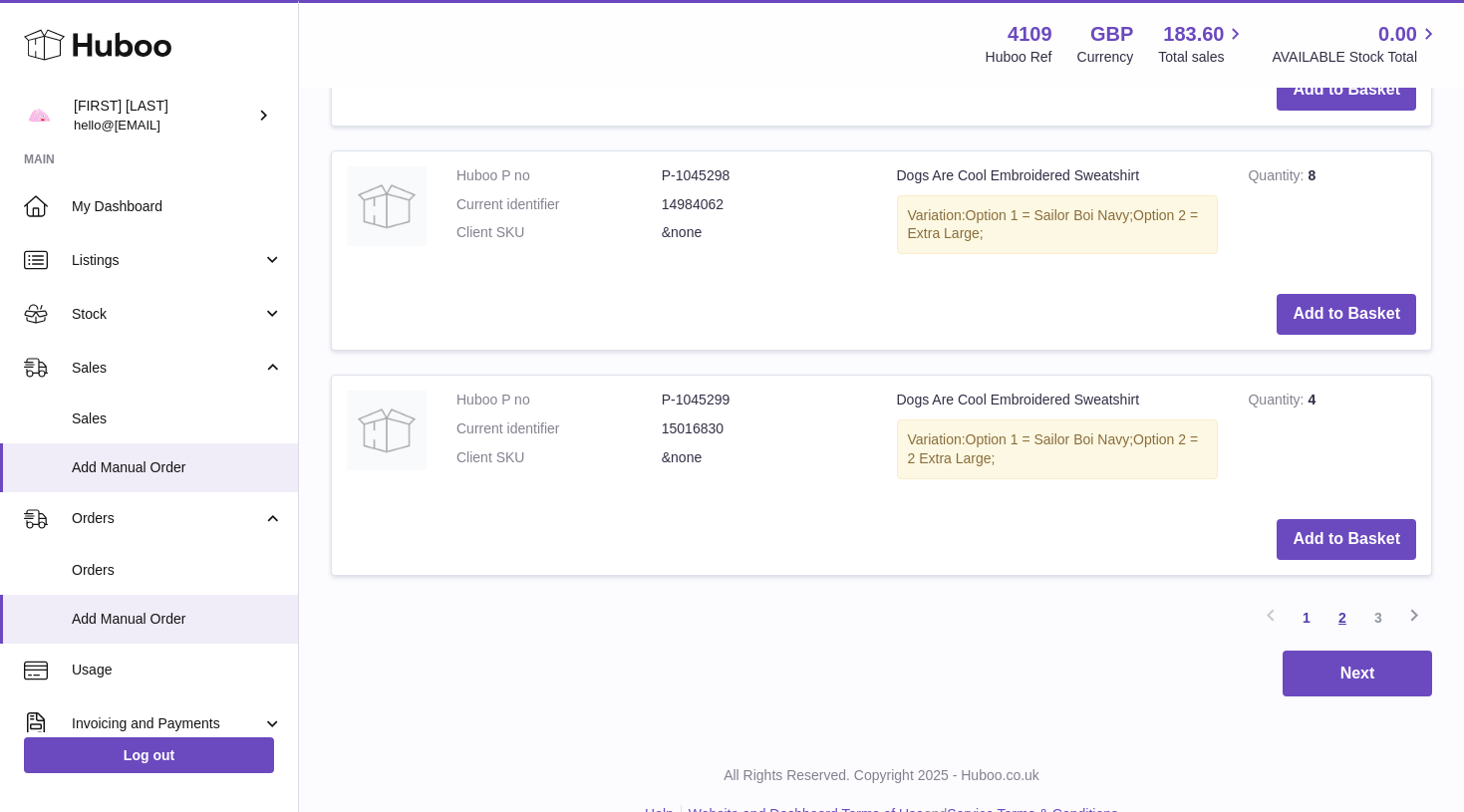 click on "2" at bounding box center [1342, 618] 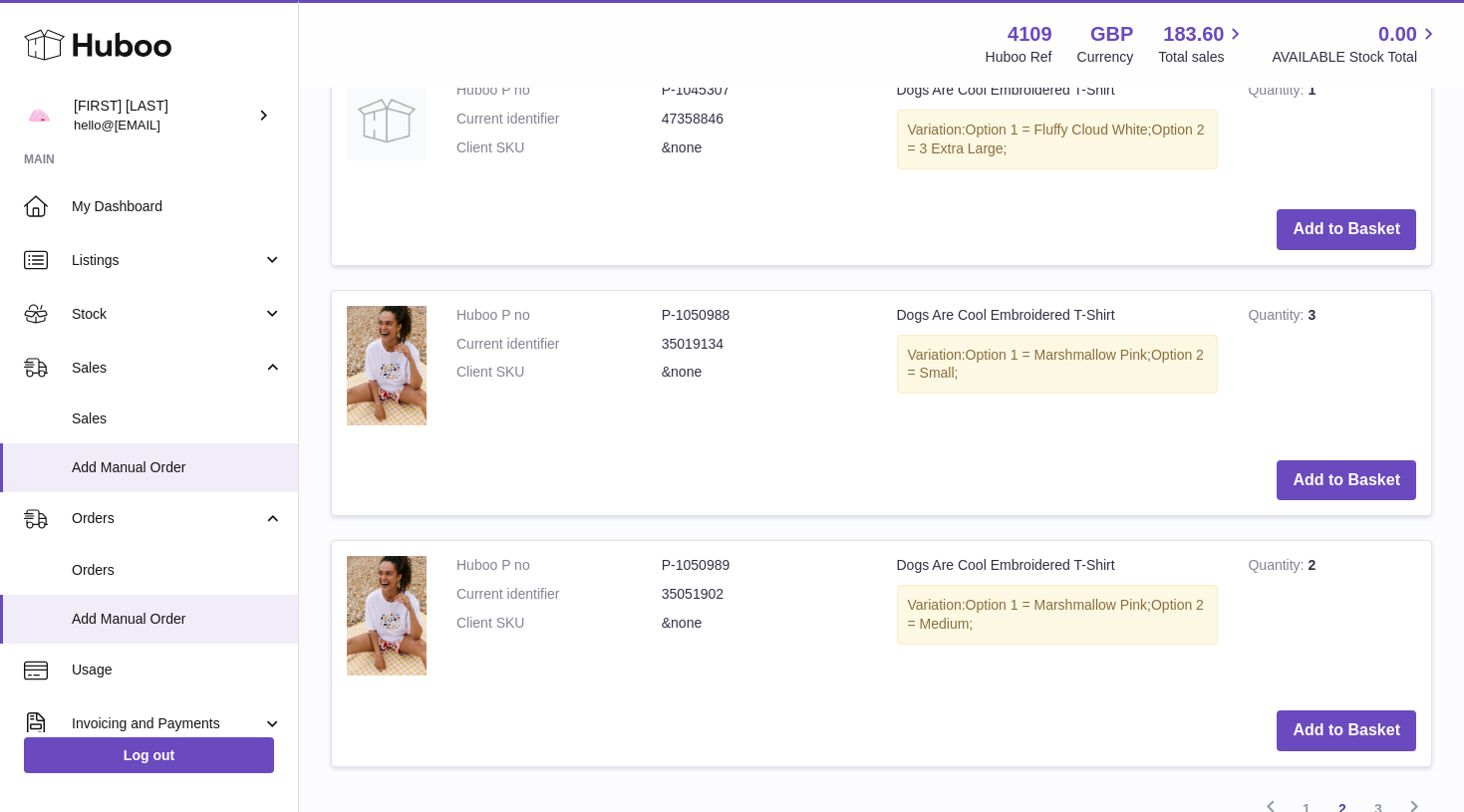 scroll, scrollTop: 2384, scrollLeft: 0, axis: vertical 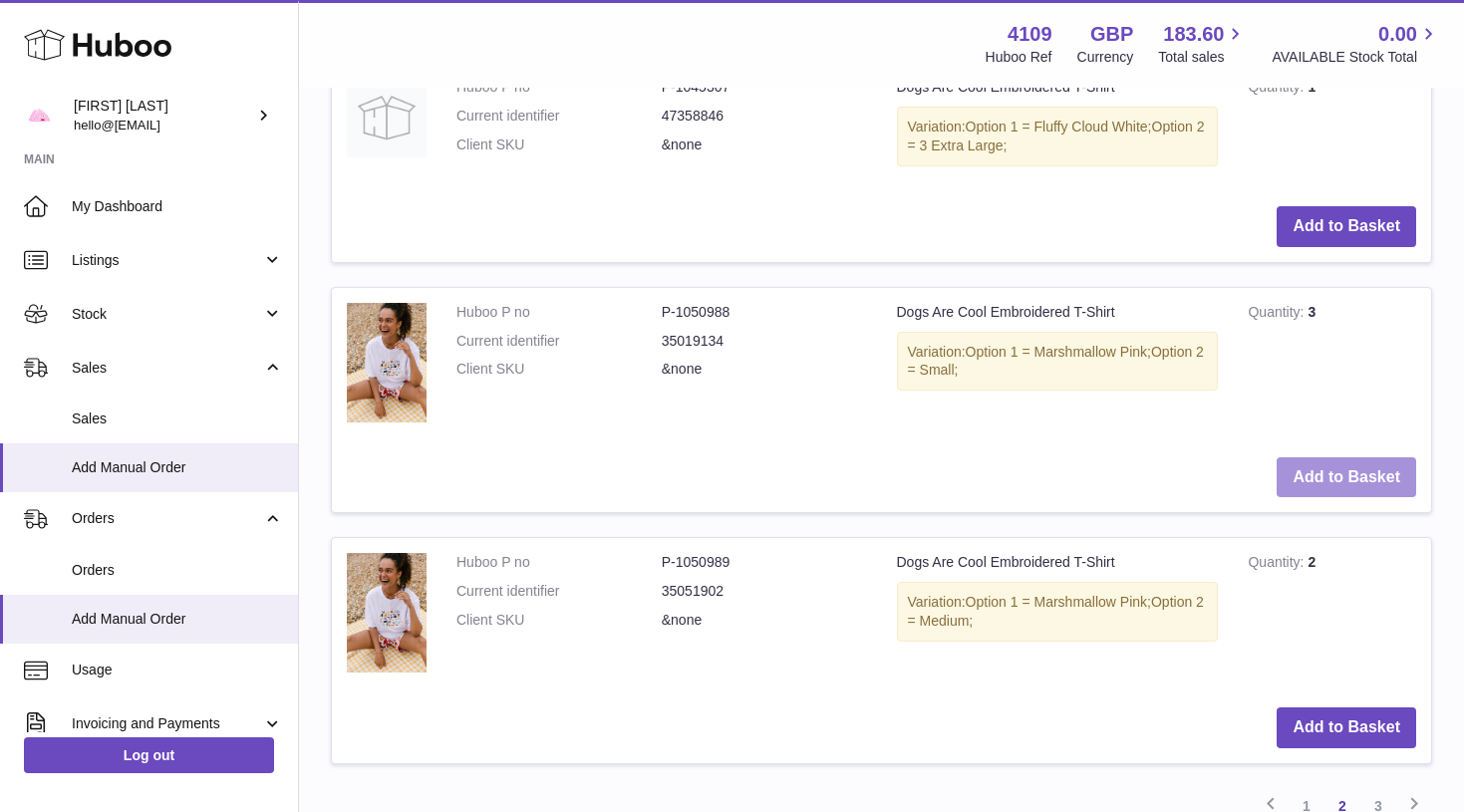 click on "Add to Basket" at bounding box center (1346, 477) 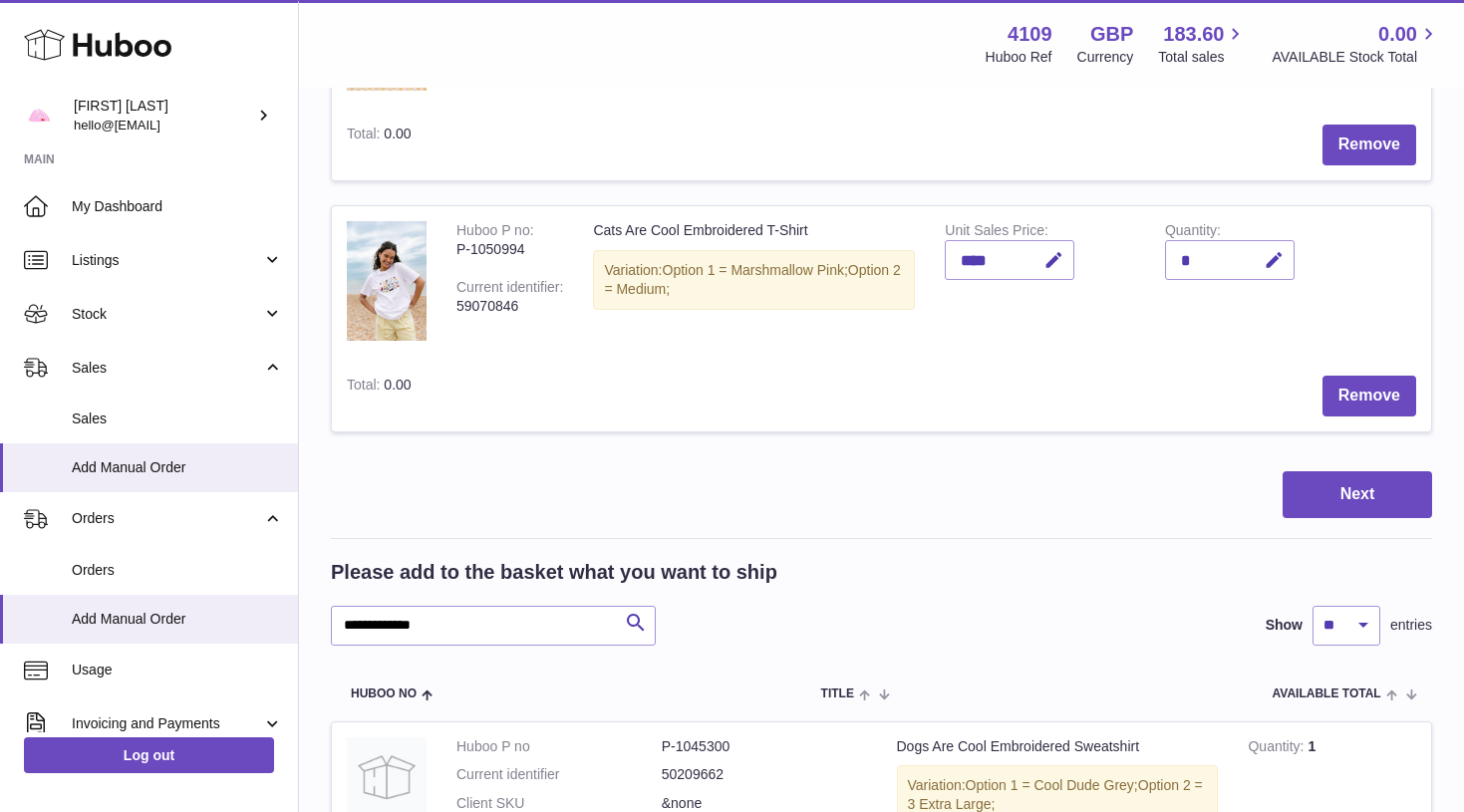 scroll, scrollTop: 405, scrollLeft: 0, axis: vertical 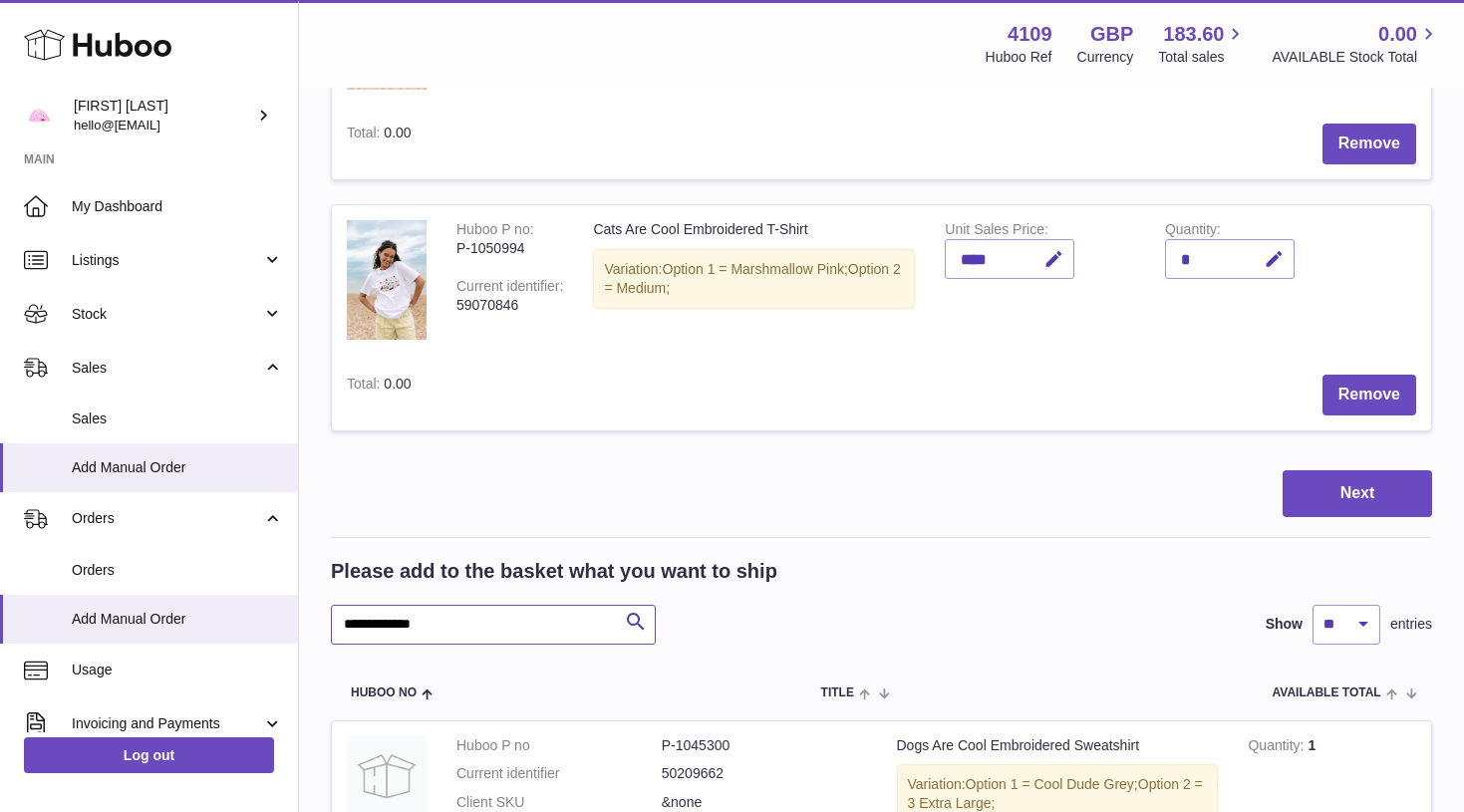 click on "**********" at bounding box center (493, 625) 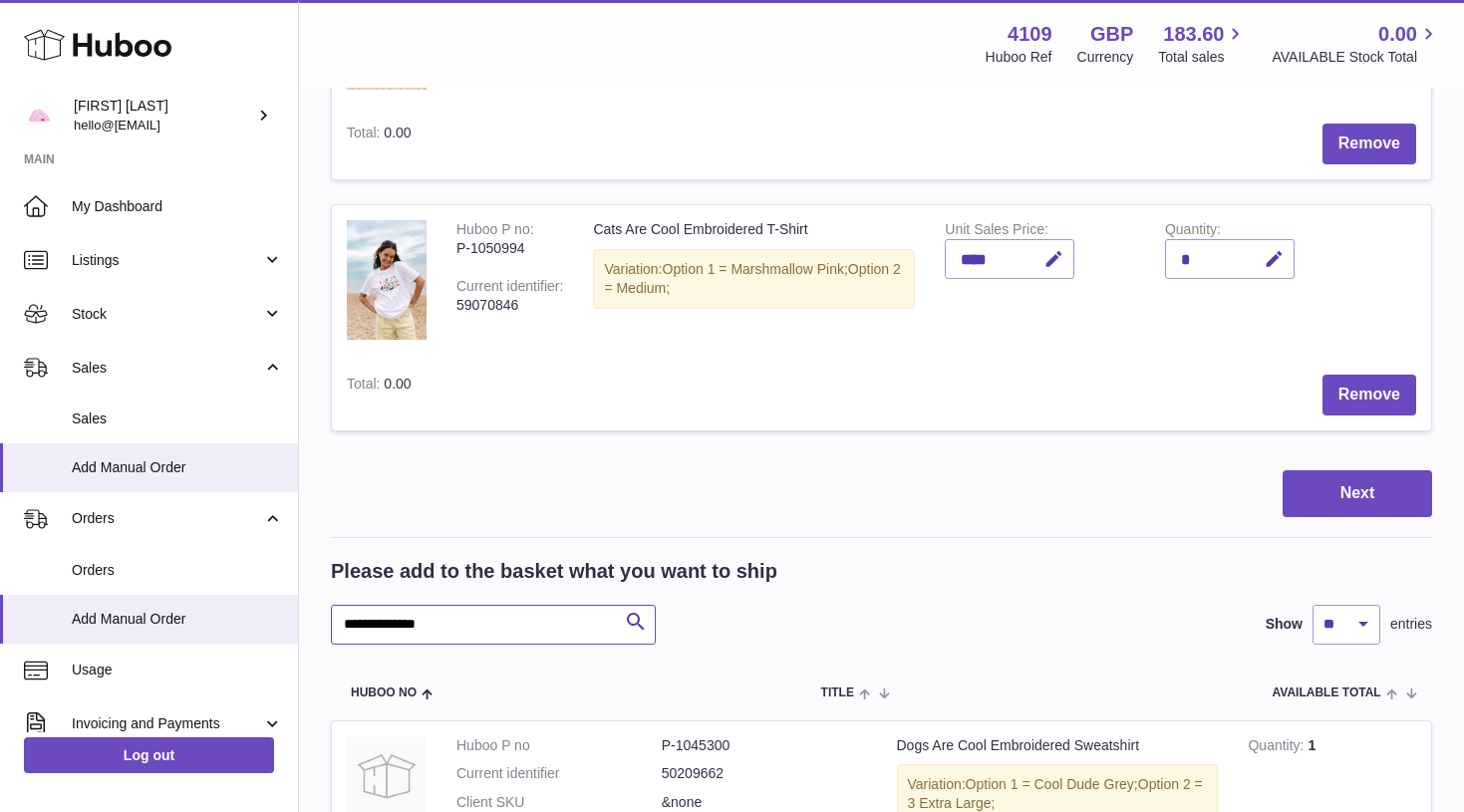 type on "**********" 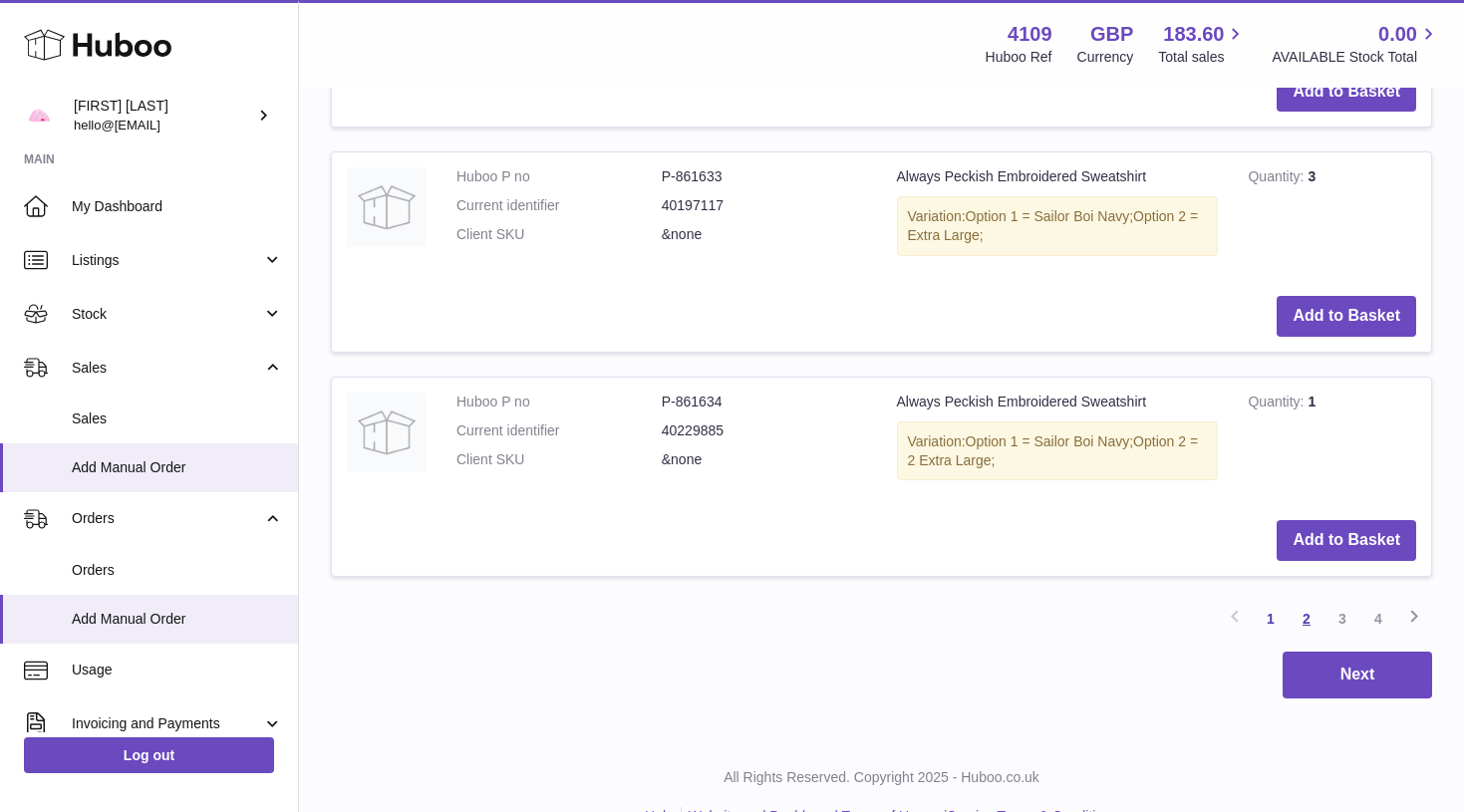 click on "2" at bounding box center (1307, 619) 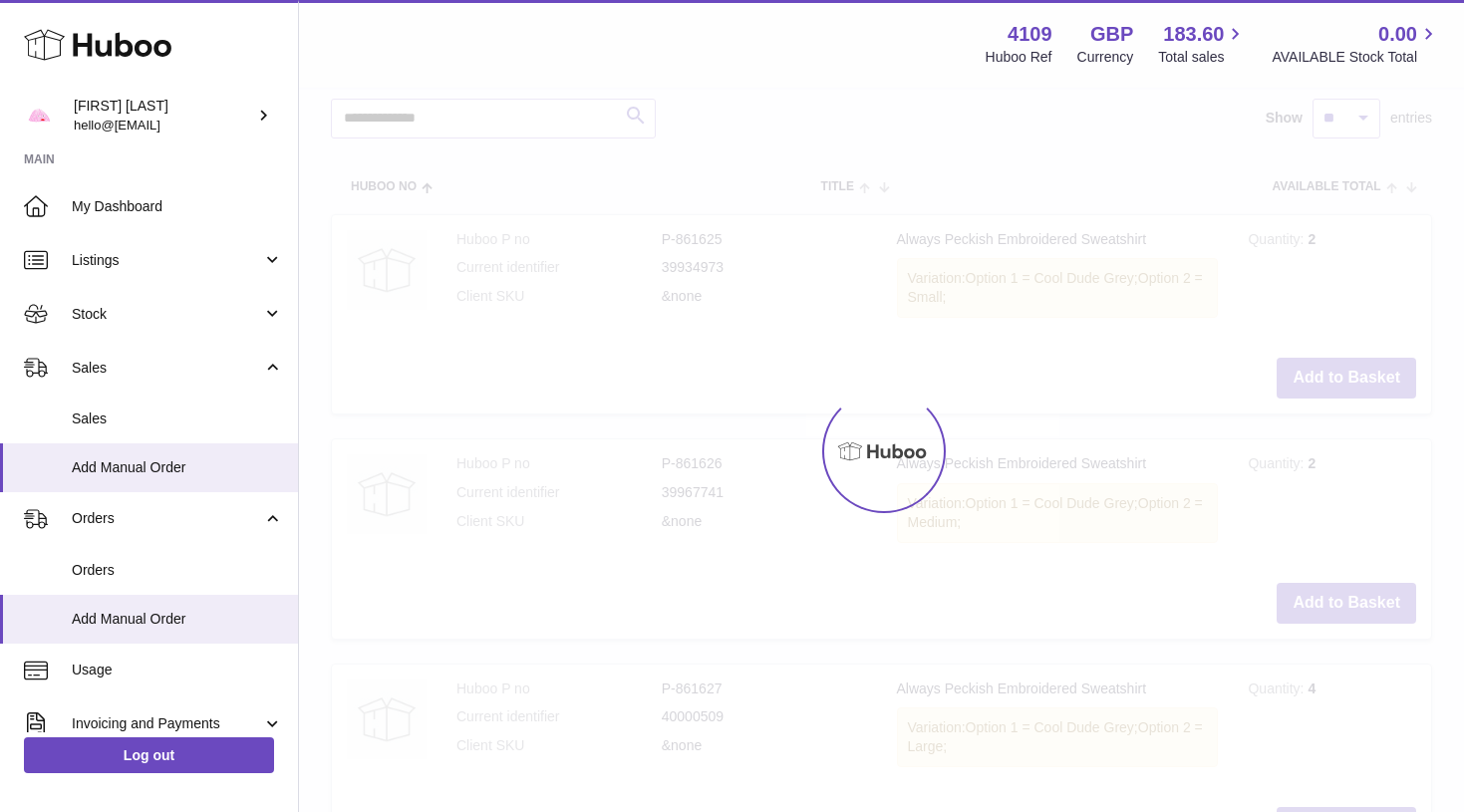 scroll, scrollTop: 90, scrollLeft: 0, axis: vertical 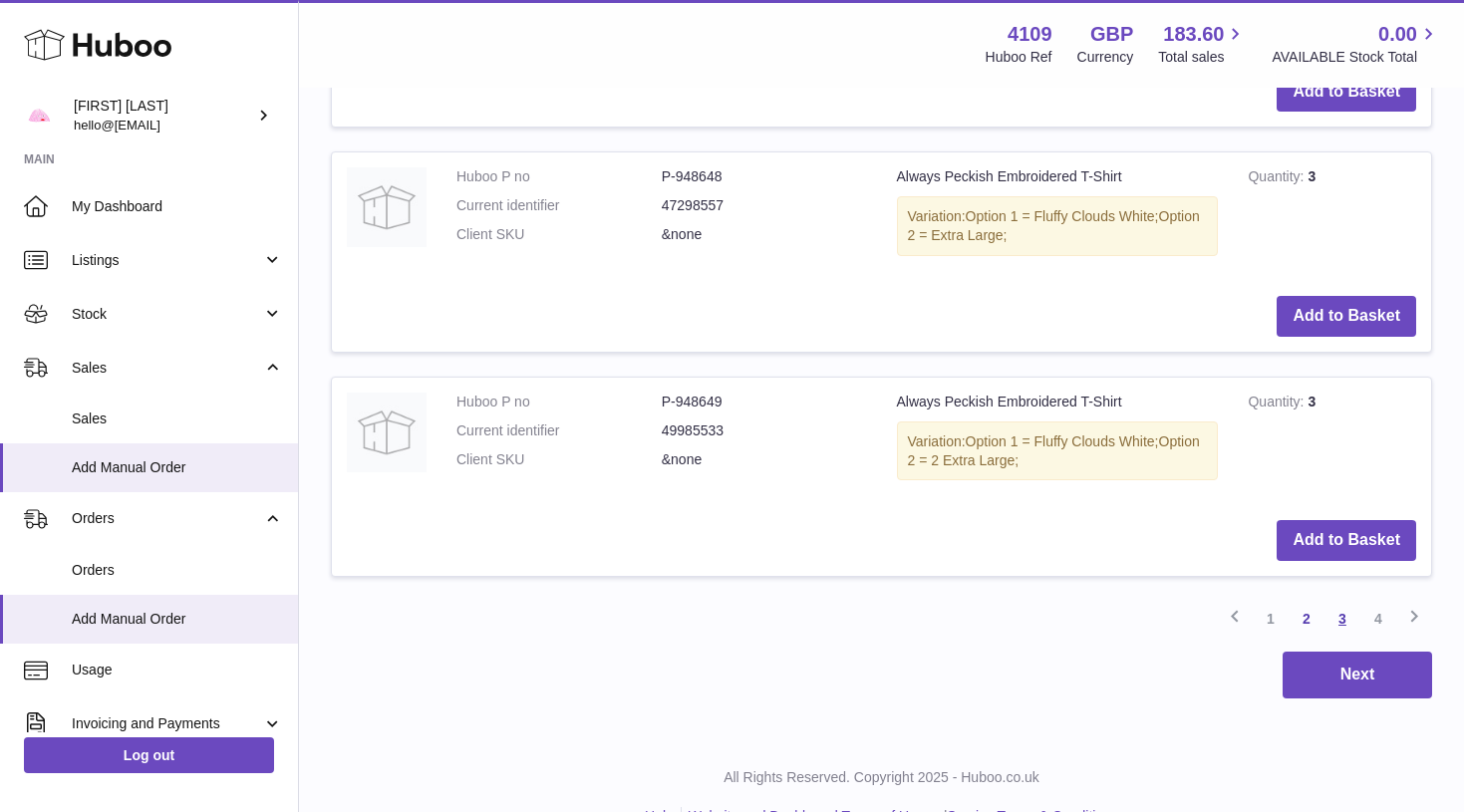 click on "3" at bounding box center [1342, 619] 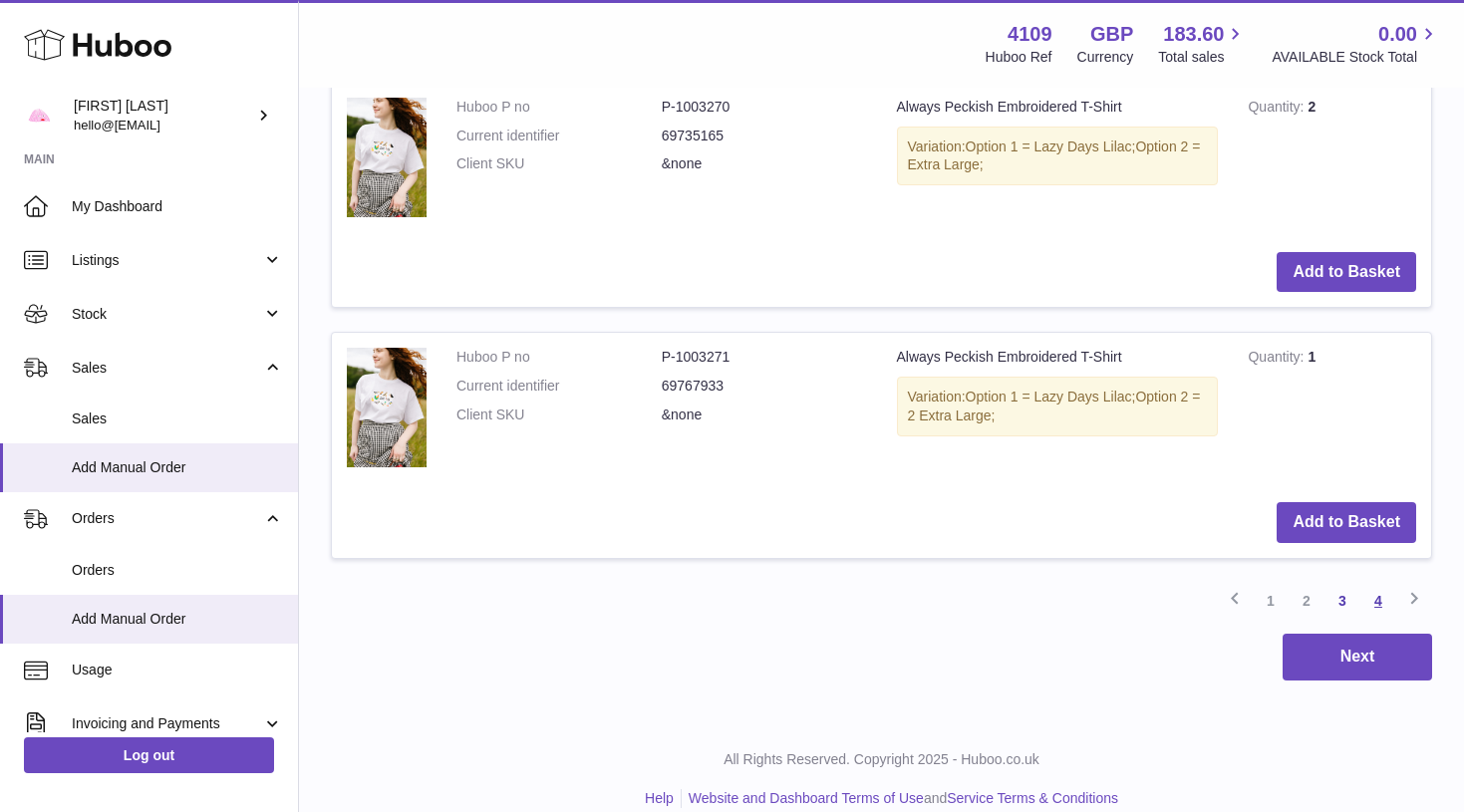 click on "4" at bounding box center (1378, 601) 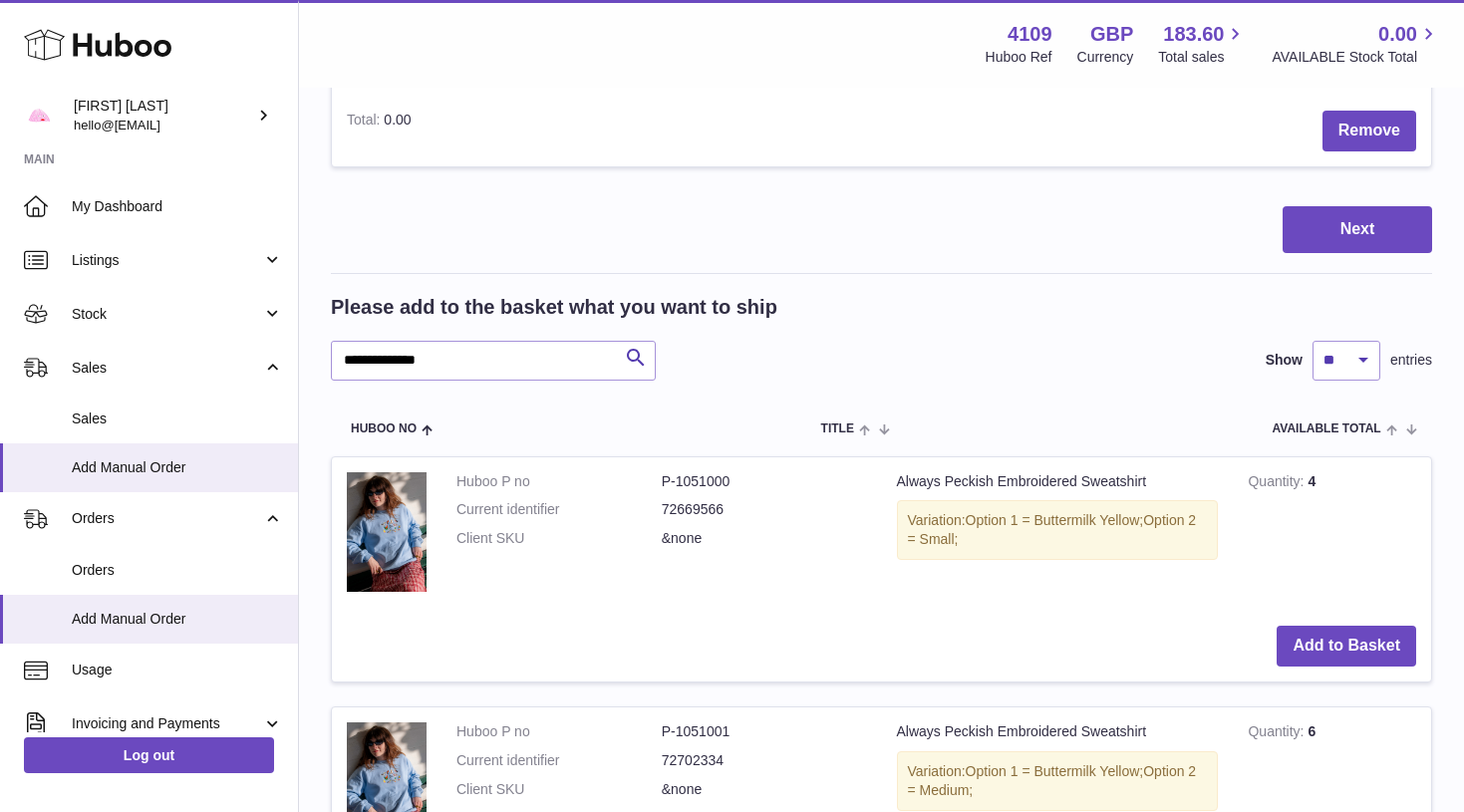 scroll, scrollTop: 983, scrollLeft: 0, axis: vertical 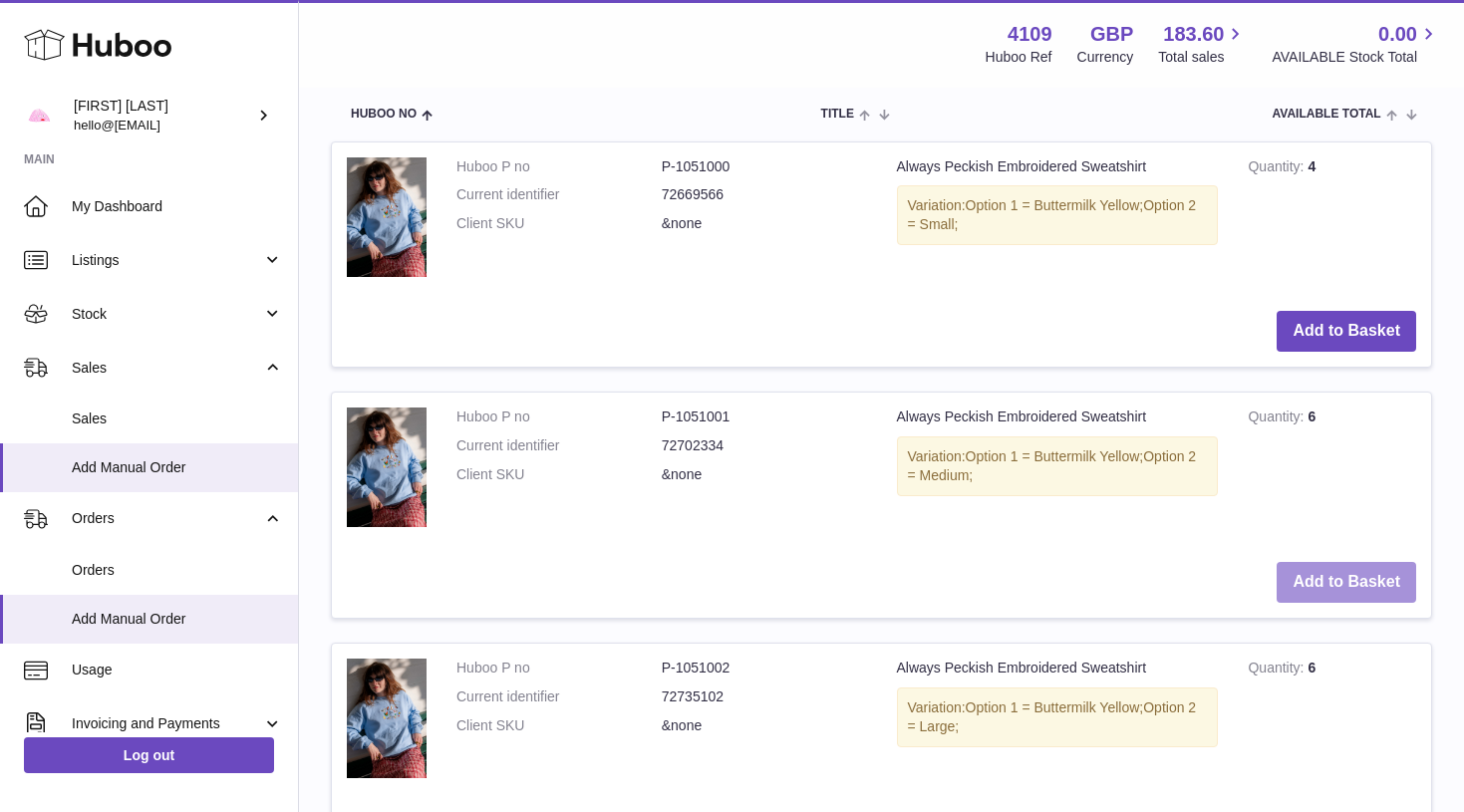 click on "Add to Basket" at bounding box center [1346, 582] 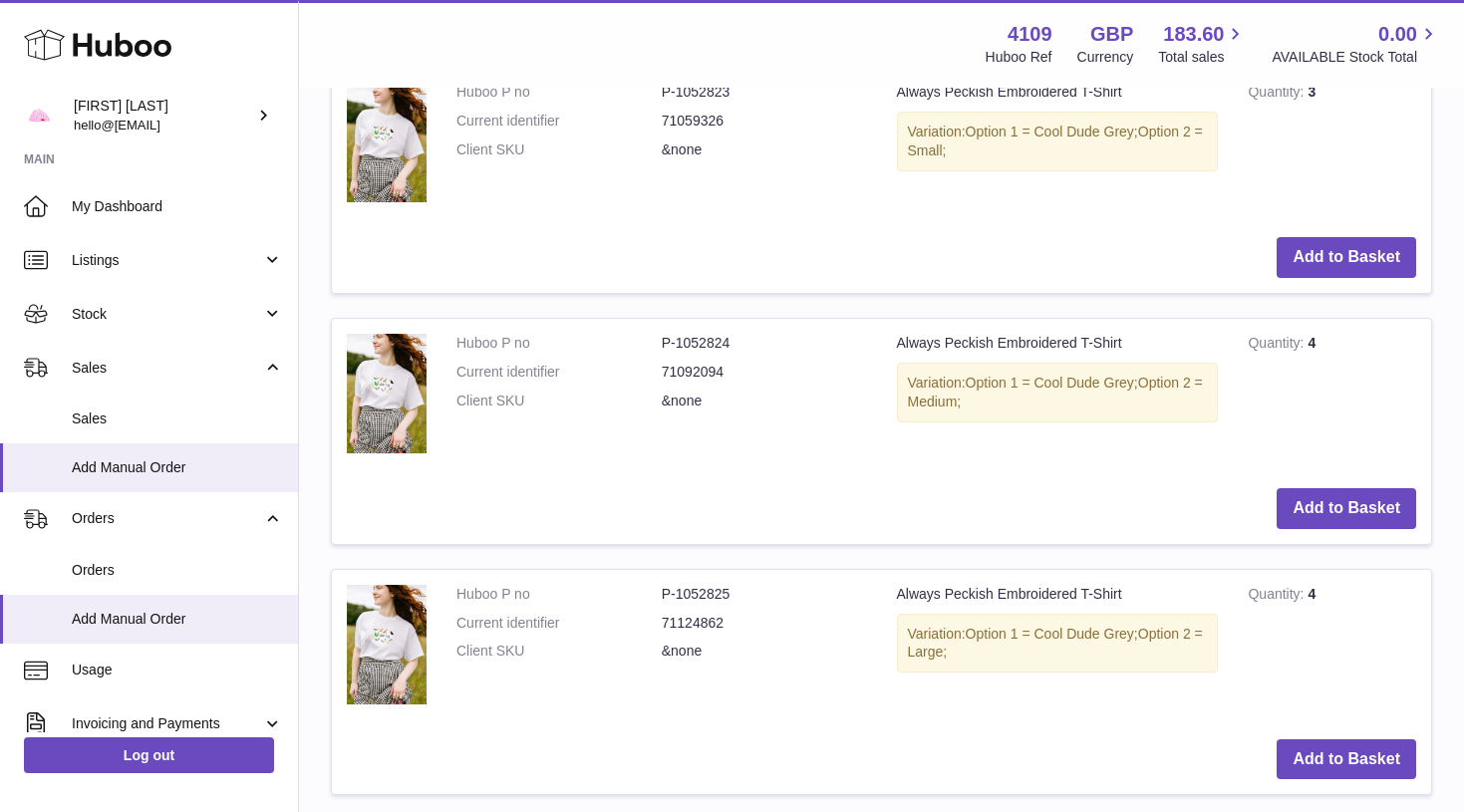 scroll, scrollTop: 2560, scrollLeft: 0, axis: vertical 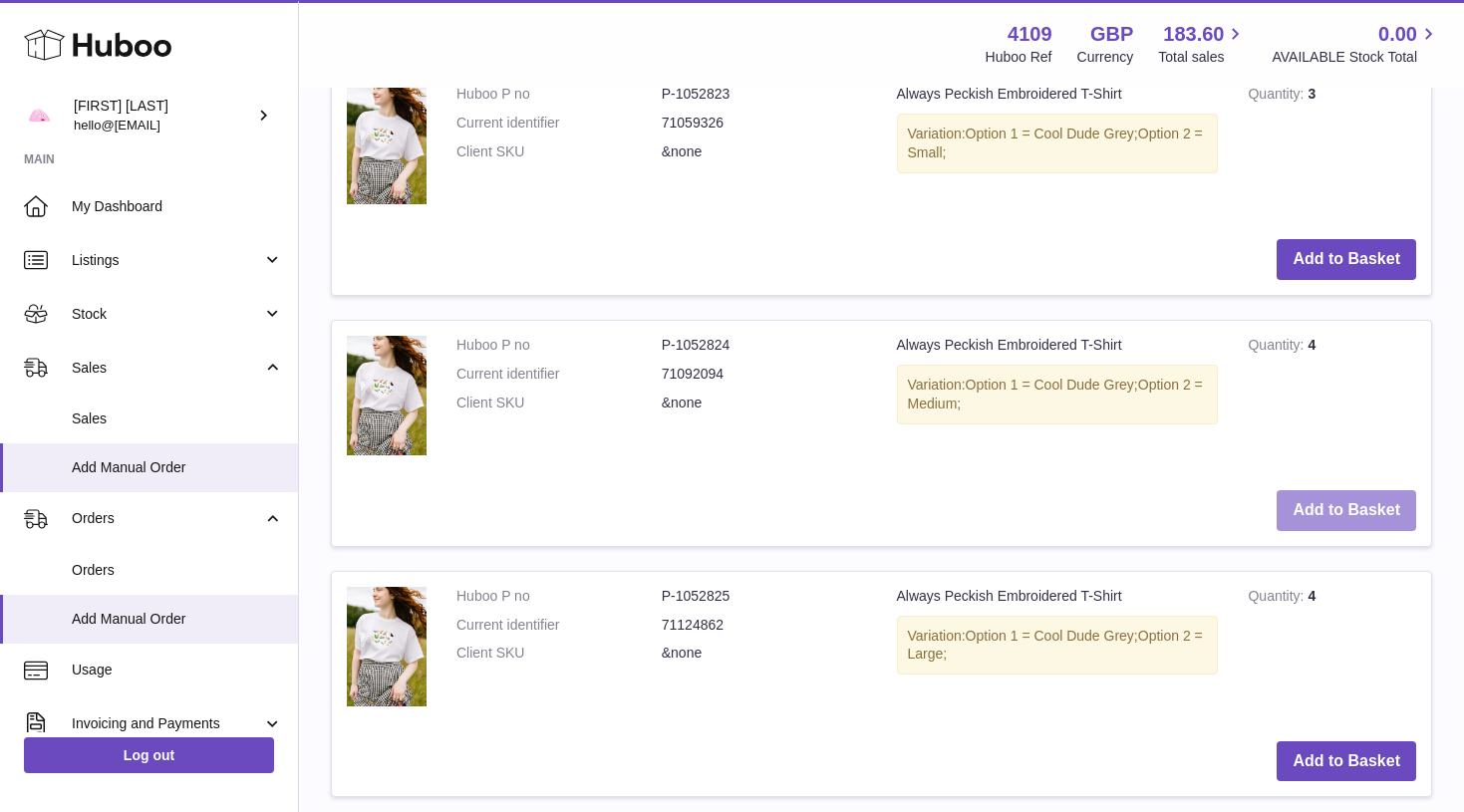 click on "Add to Basket" at bounding box center (1346, 510) 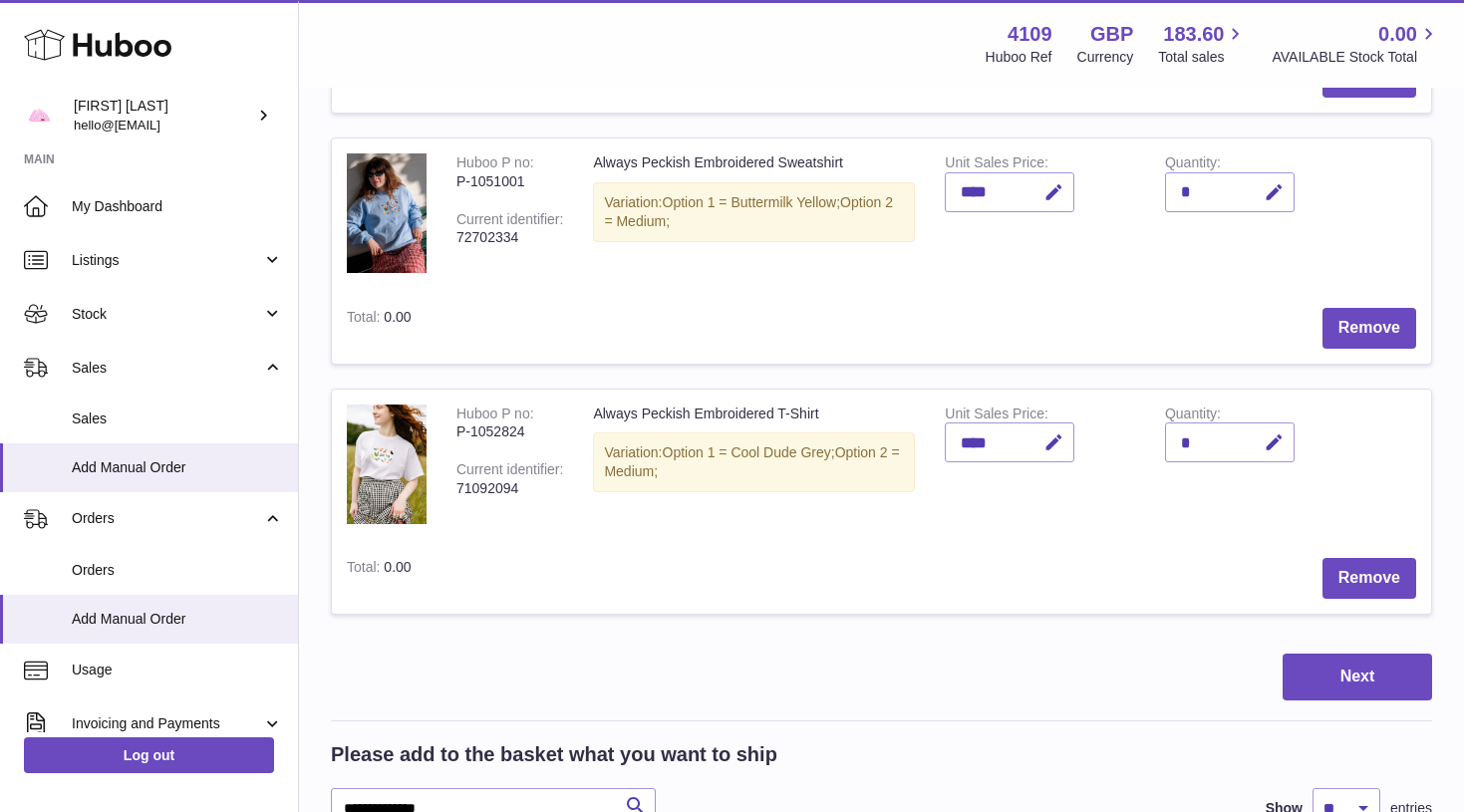 scroll, scrollTop: 723, scrollLeft: 0, axis: vertical 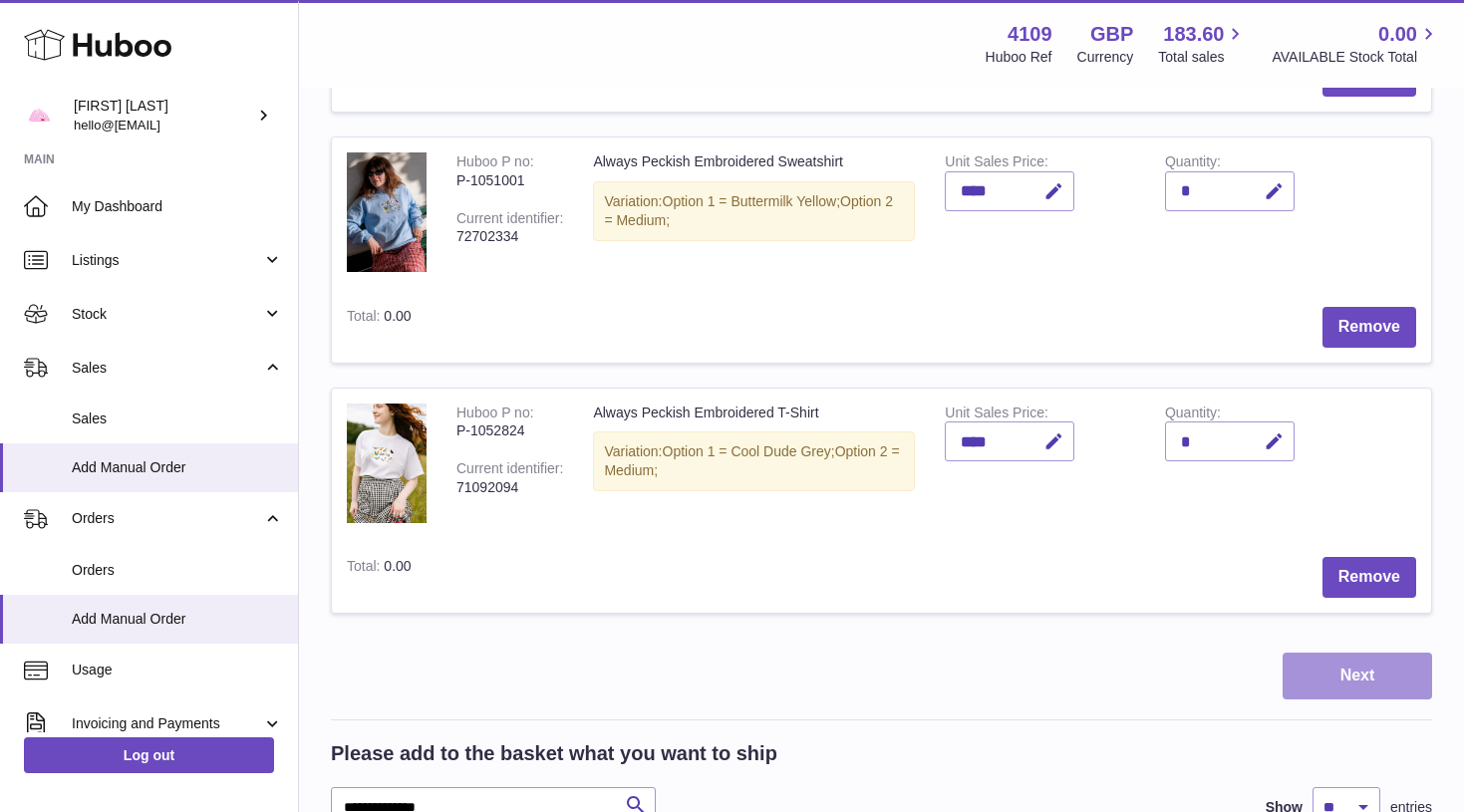 click on "Next" at bounding box center (1357, 676) 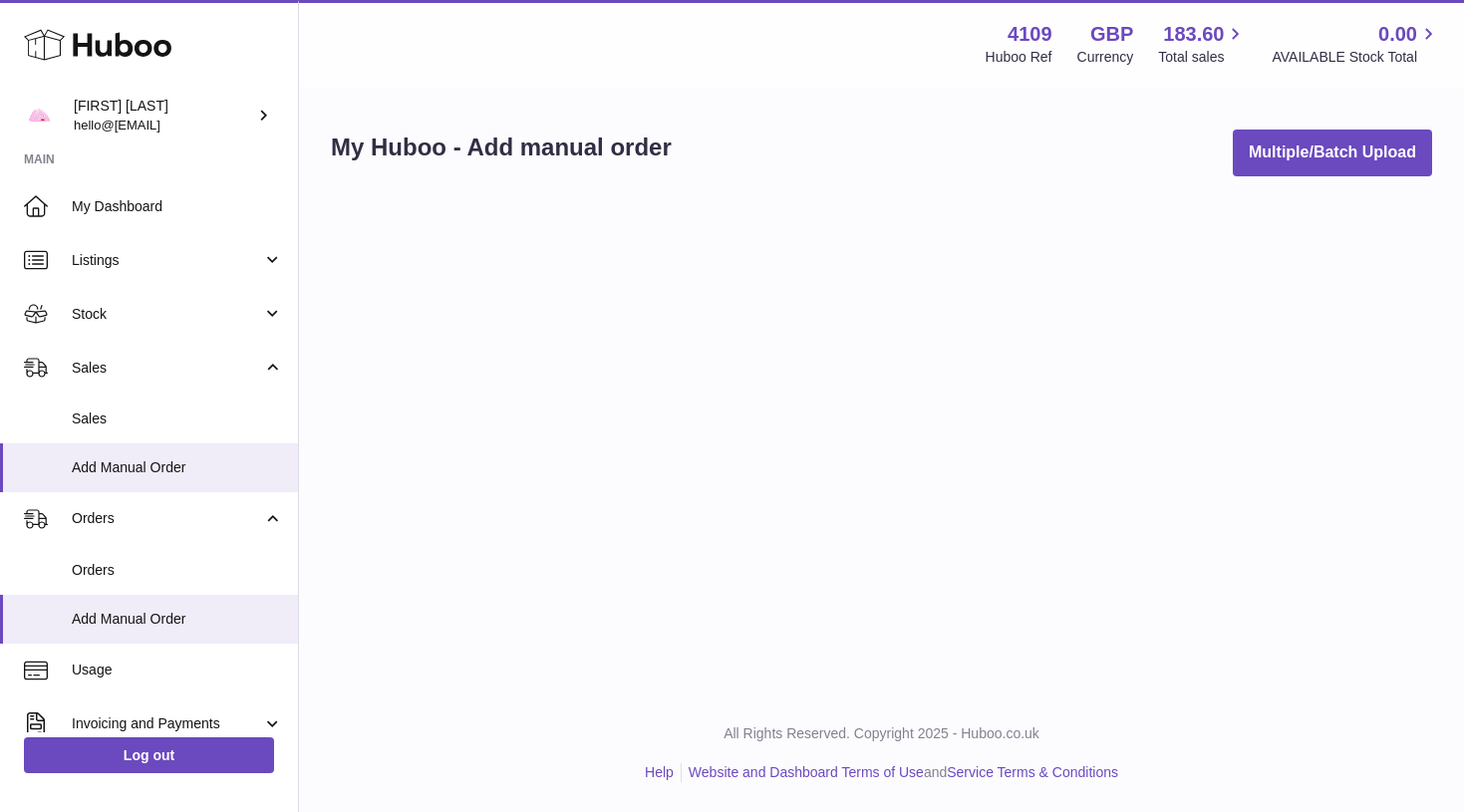 scroll, scrollTop: 0, scrollLeft: 0, axis: both 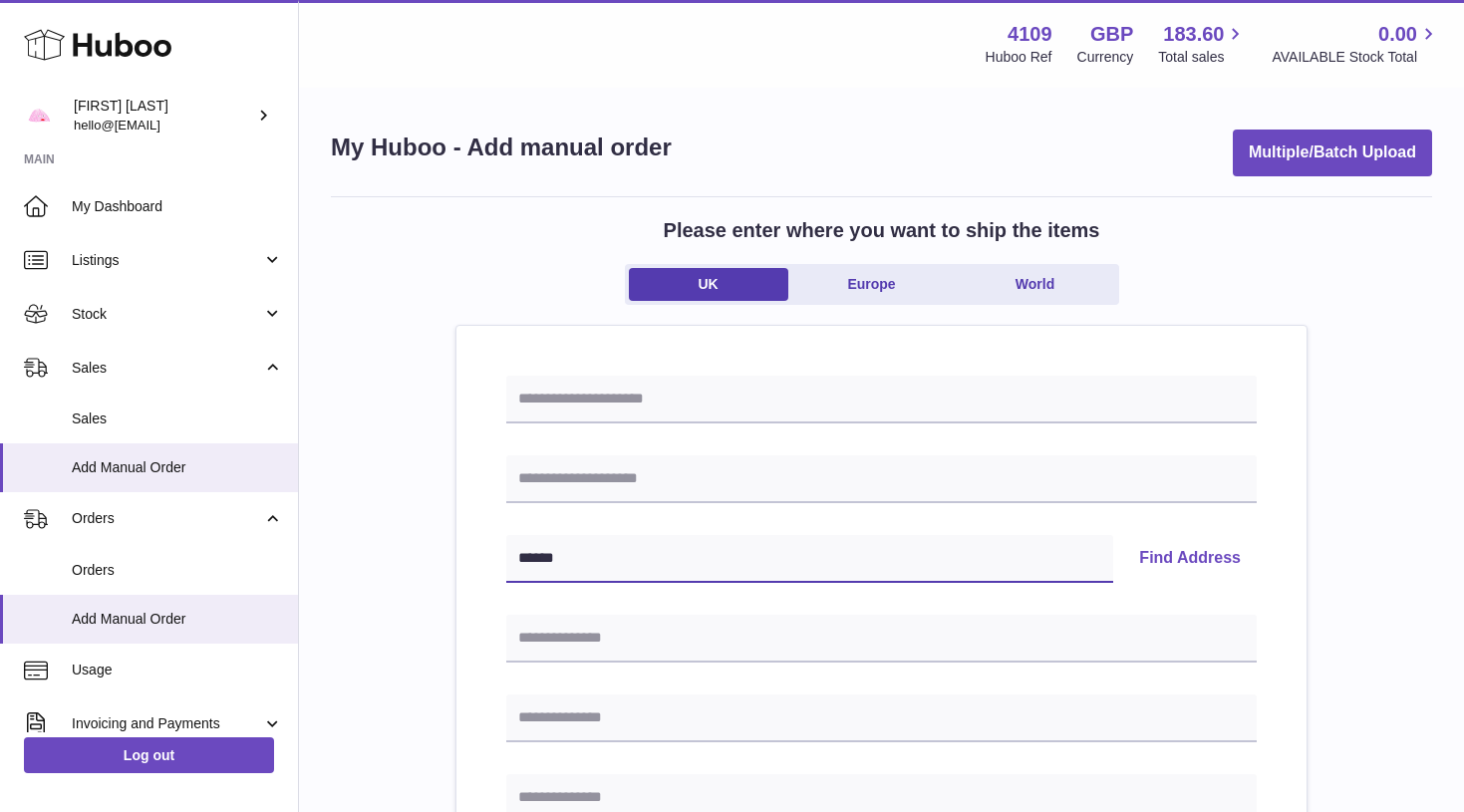 type on "******" 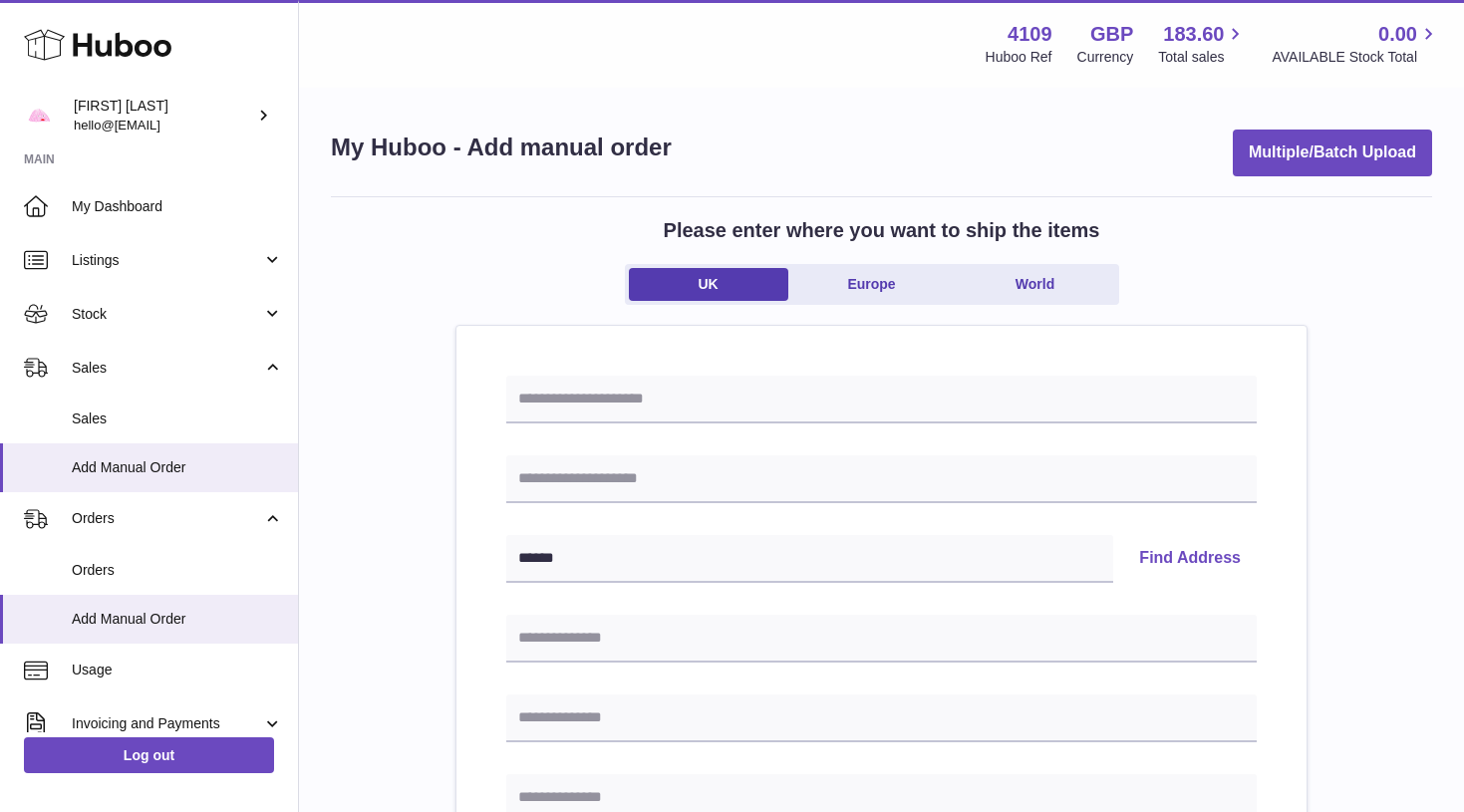 click on "Find Address" at bounding box center [1190, 559] 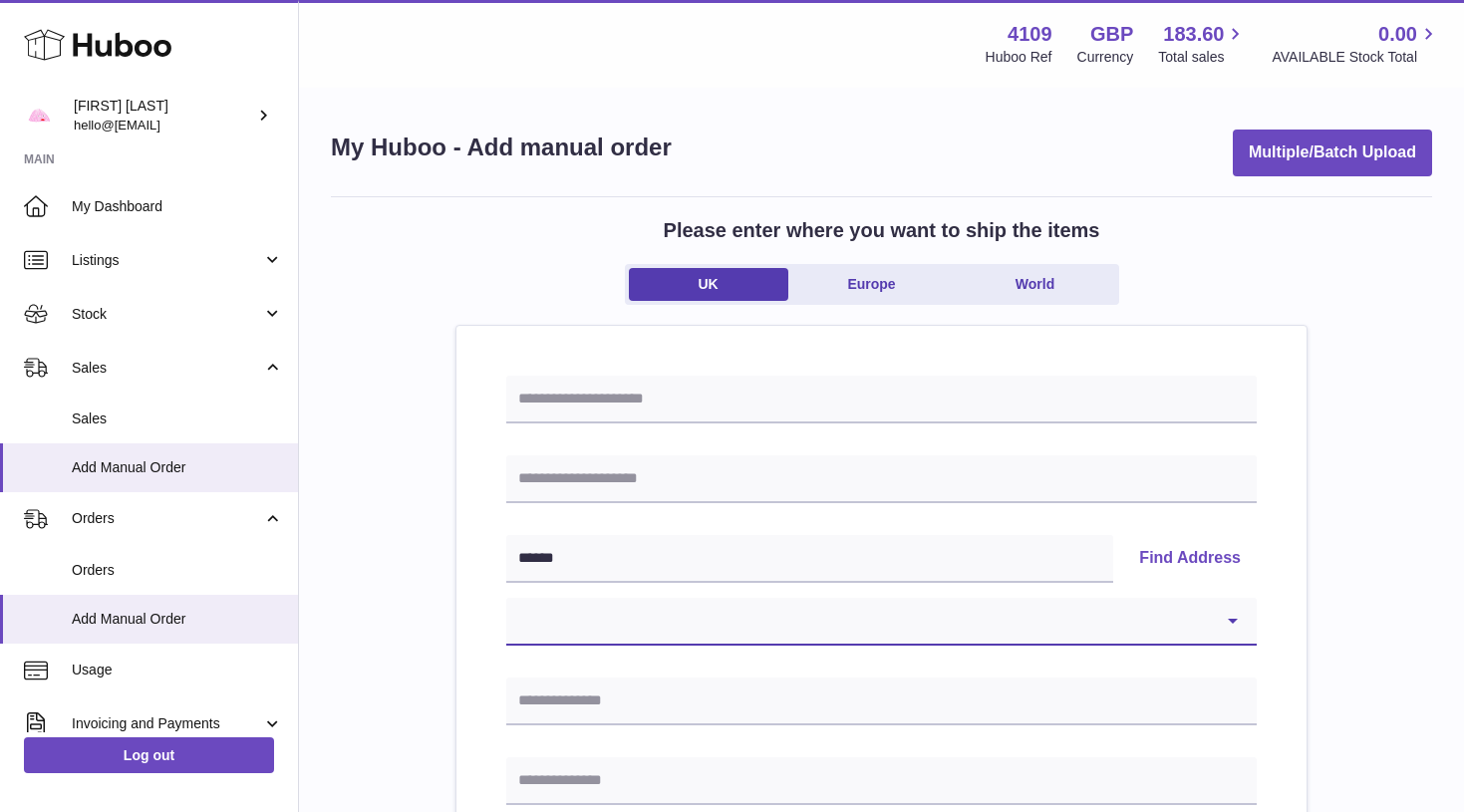 select on "**" 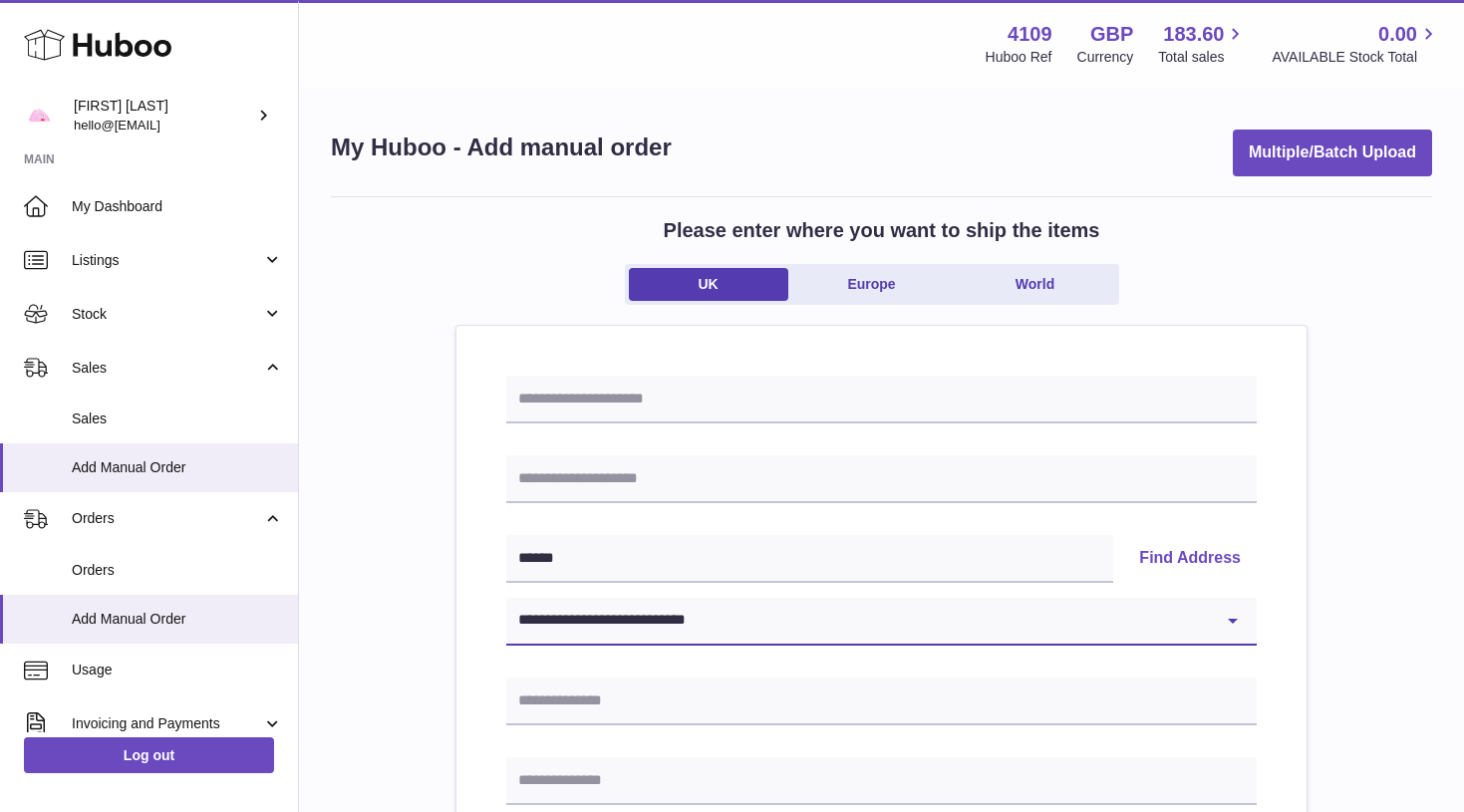 type on "**********" 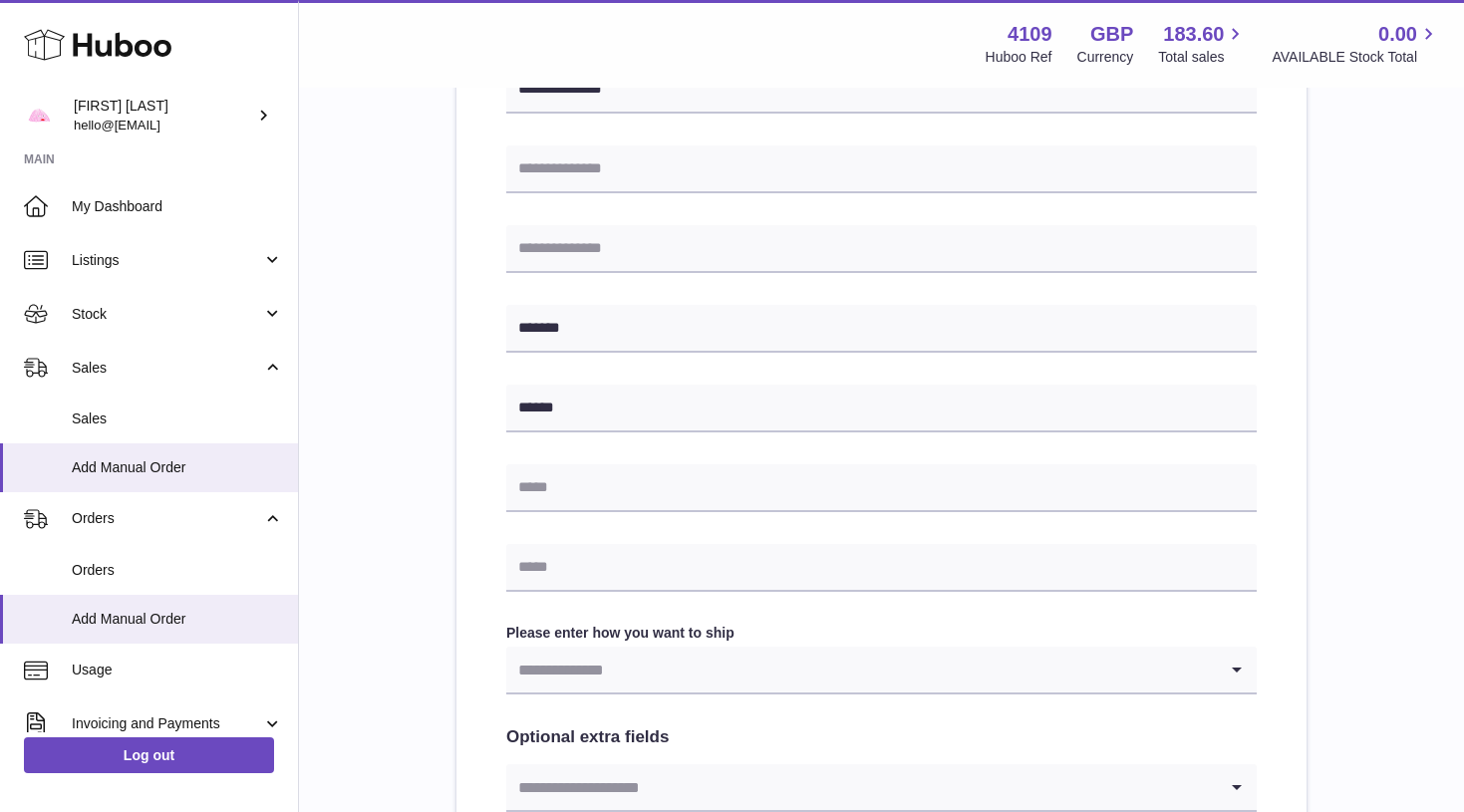 scroll, scrollTop: 616, scrollLeft: 0, axis: vertical 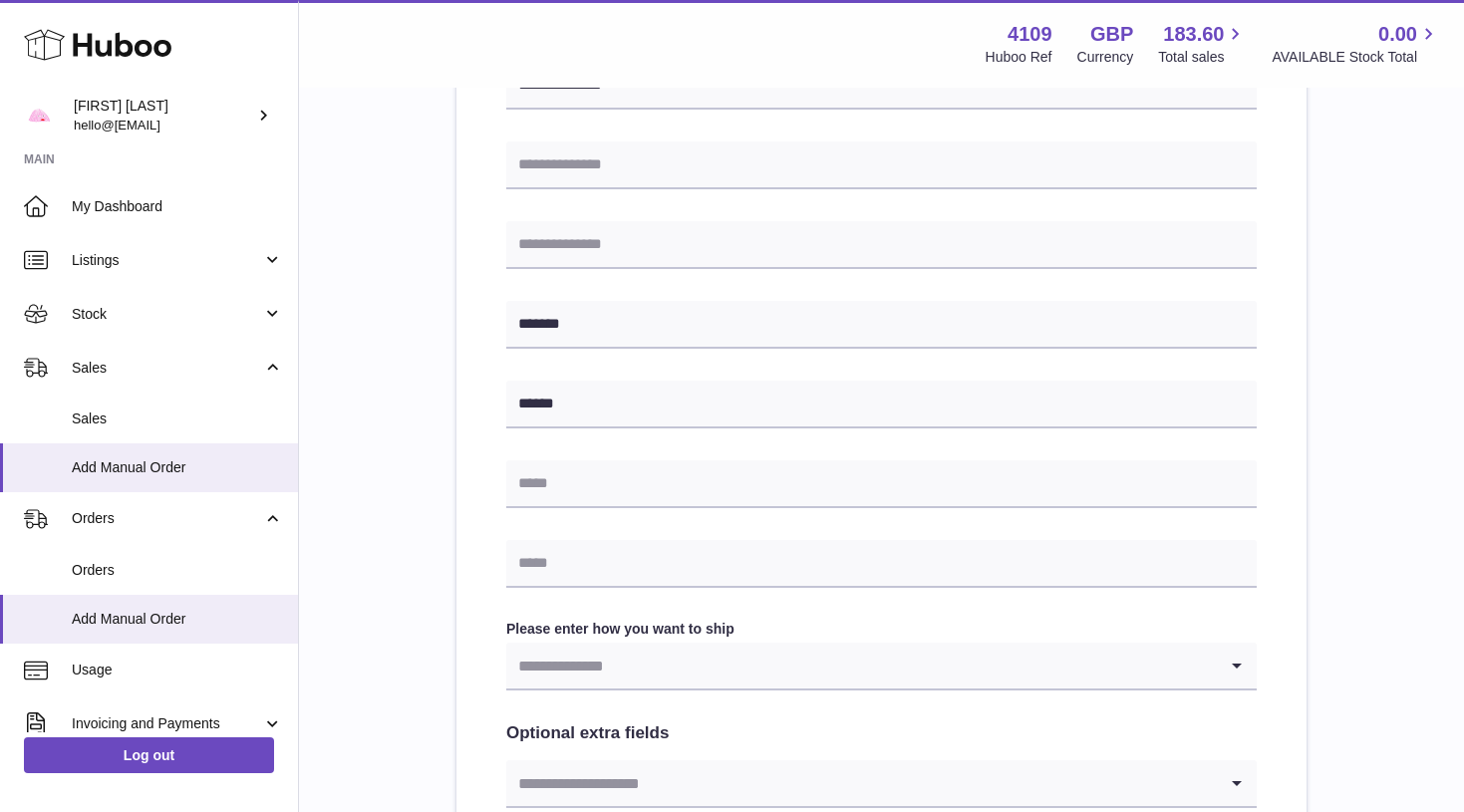 type on "**********" 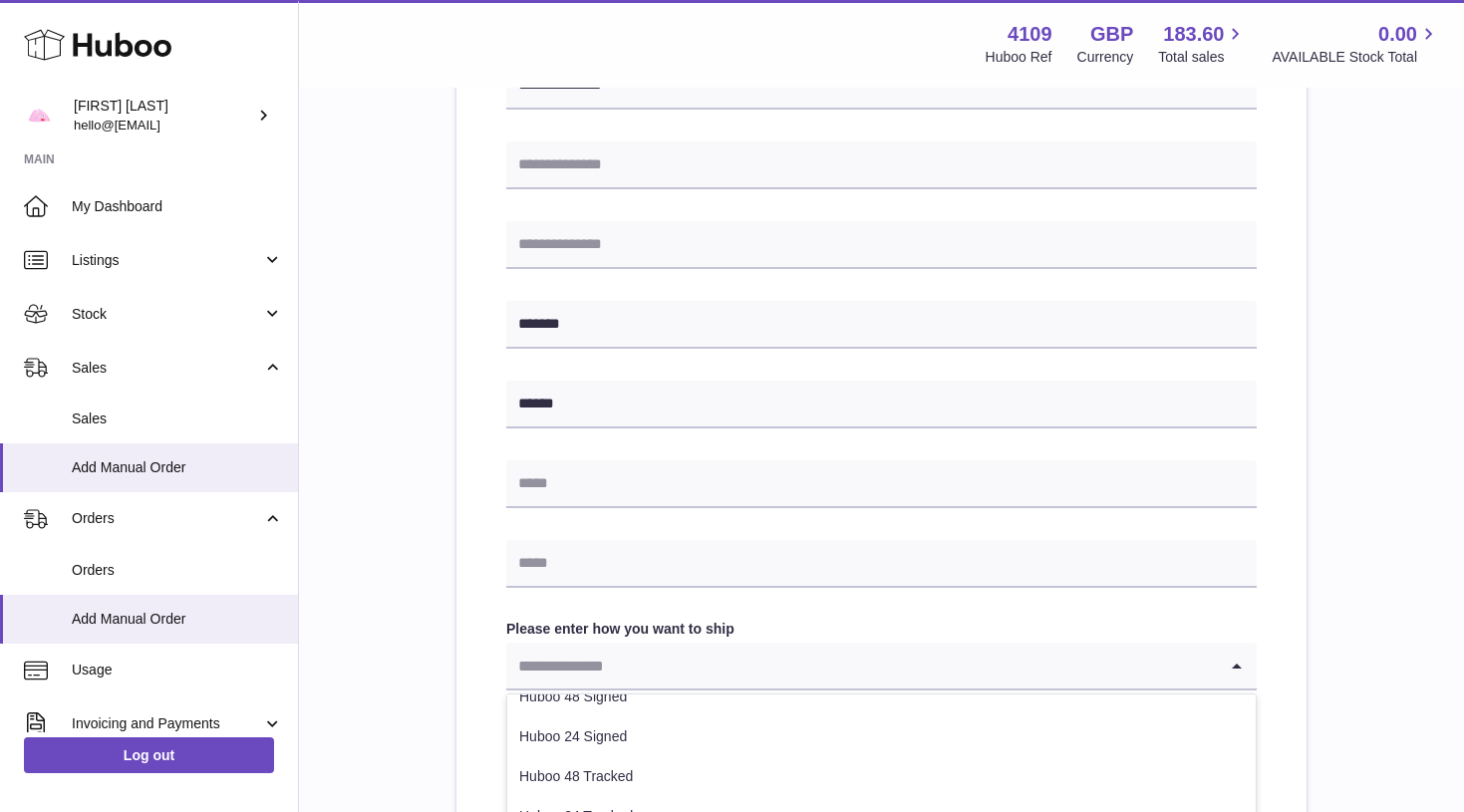 scroll, scrollTop: 102, scrollLeft: 0, axis: vertical 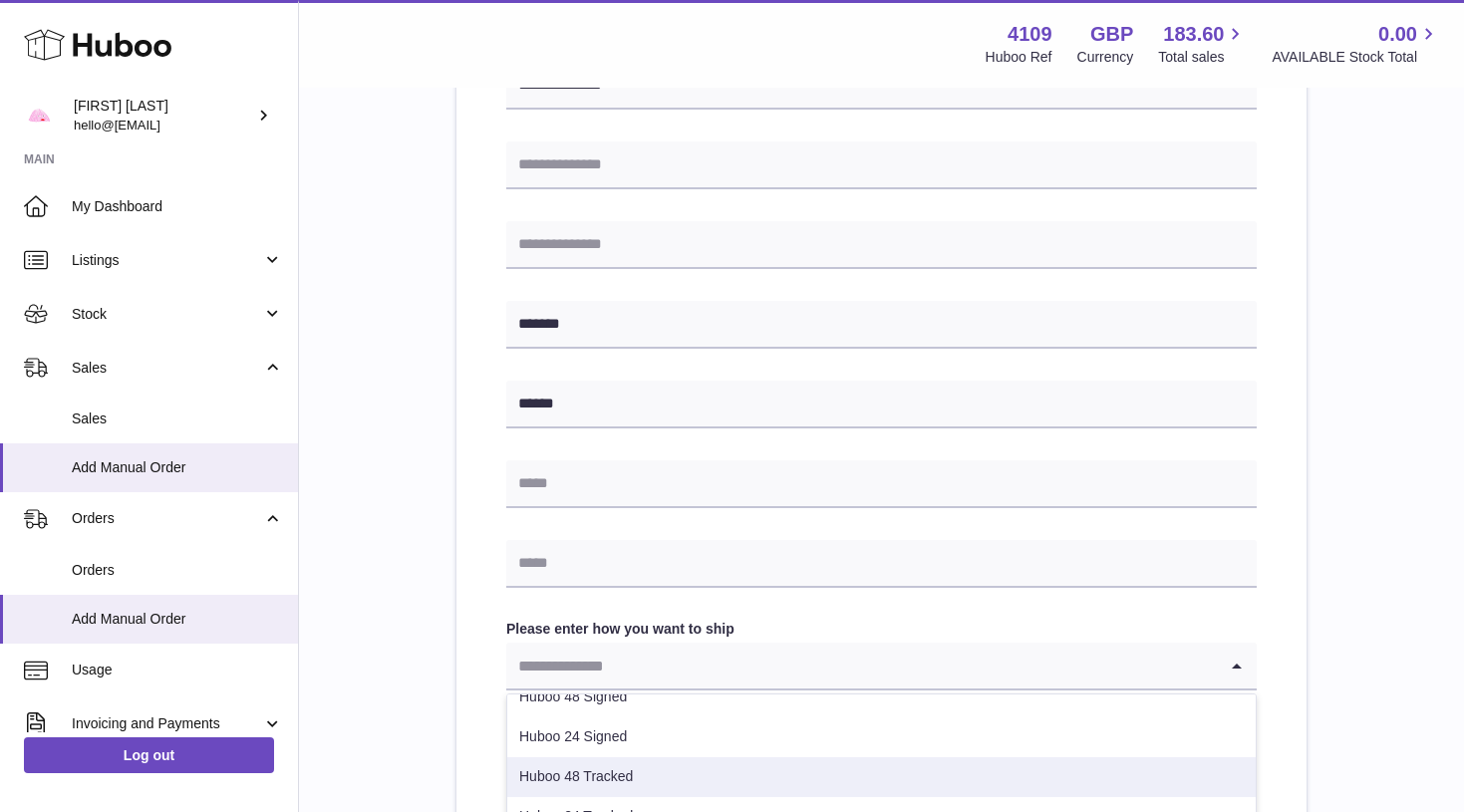 click on "Huboo 48 Tracked" at bounding box center (881, 777) 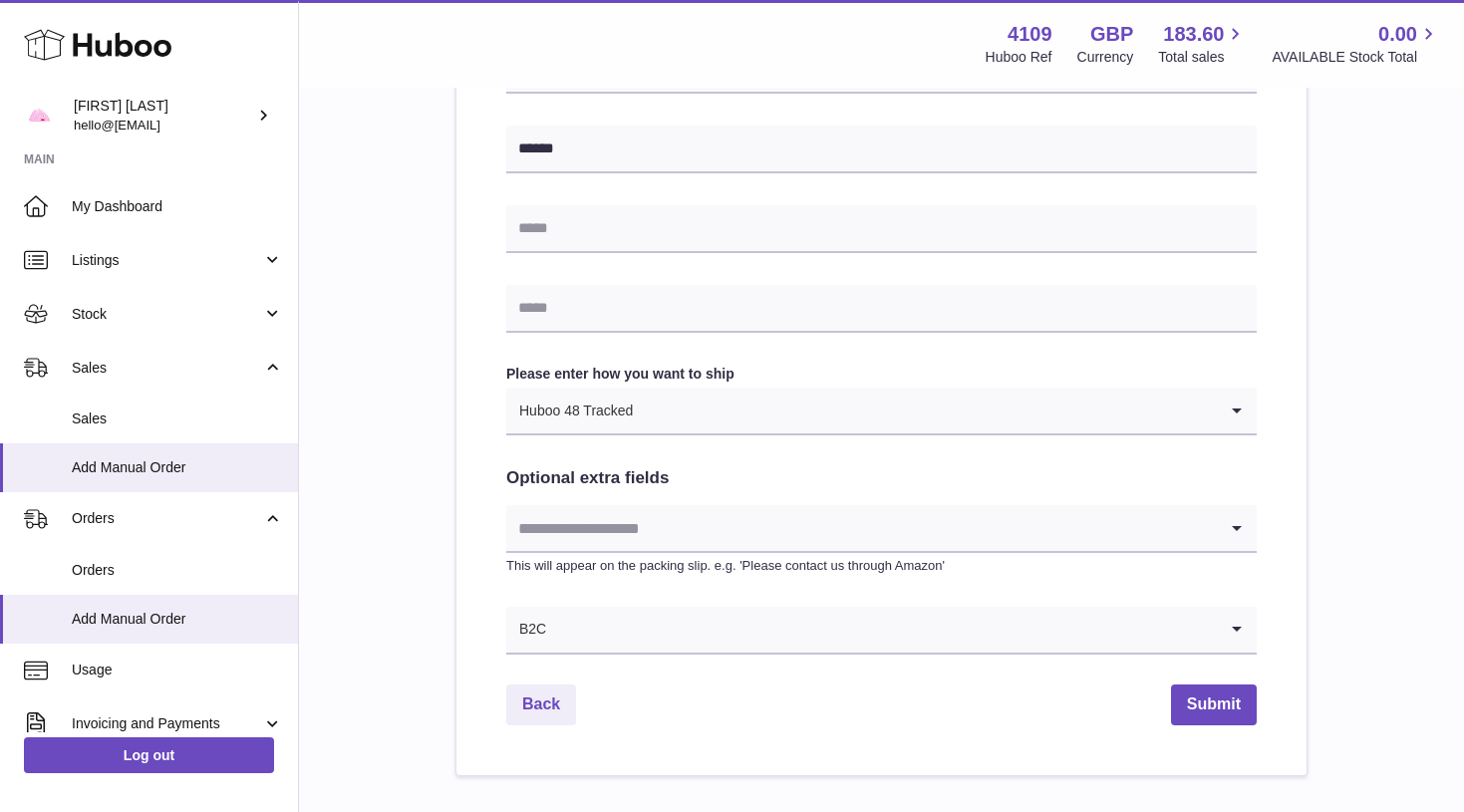 scroll, scrollTop: 874, scrollLeft: 0, axis: vertical 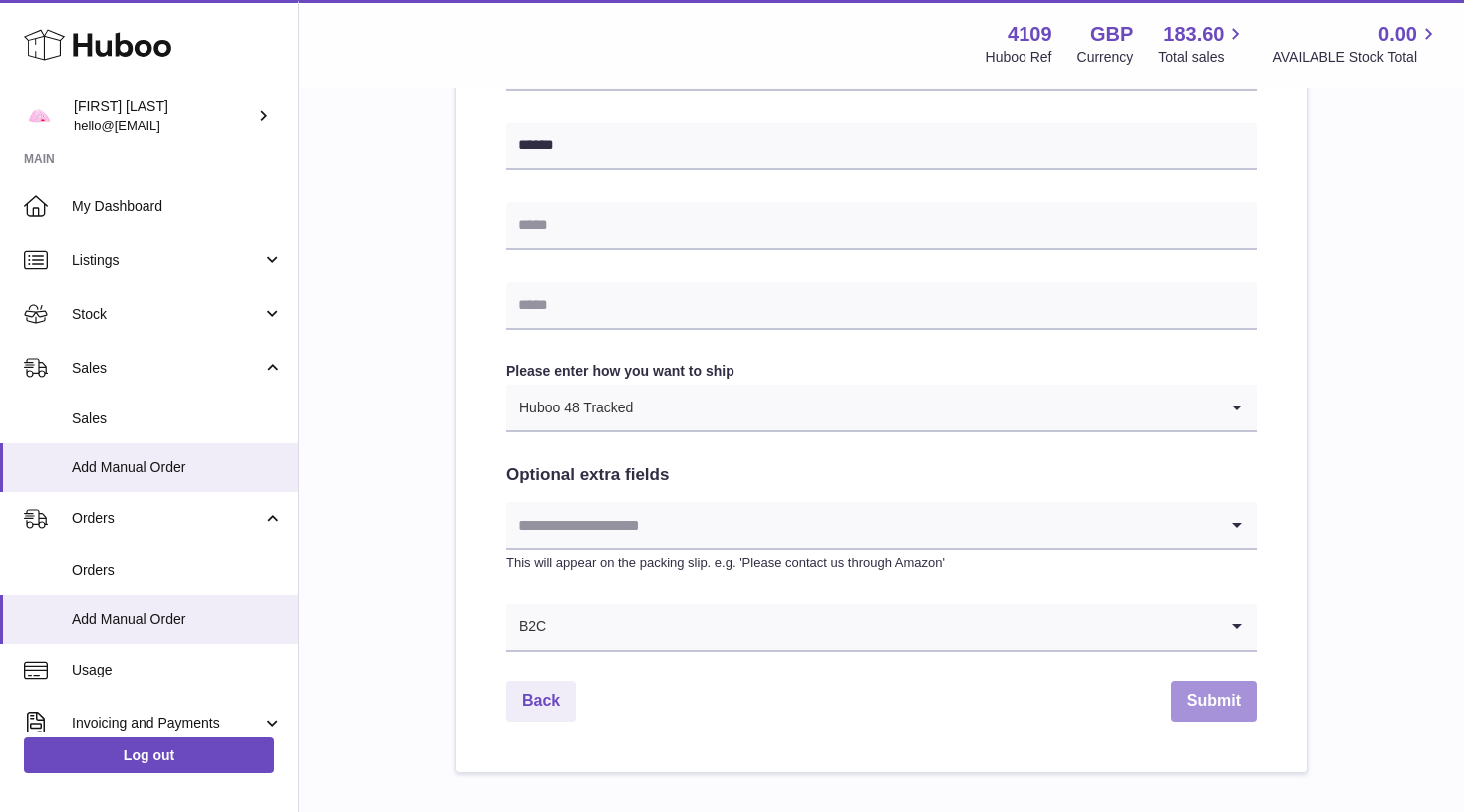click on "Submit" at bounding box center [1214, 701] 